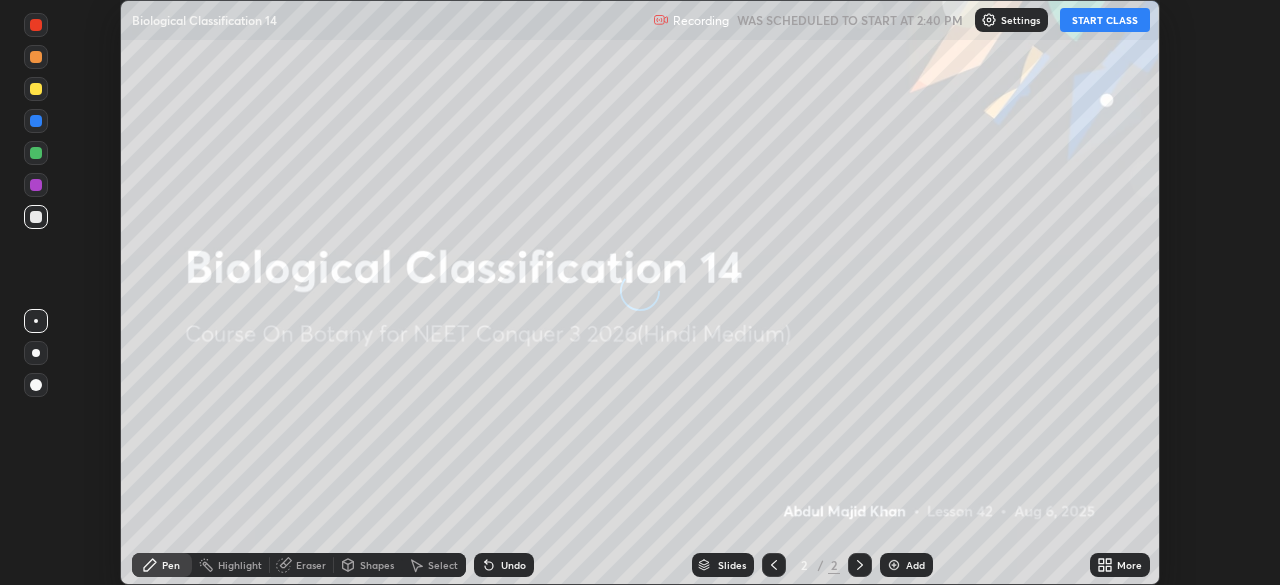 scroll, scrollTop: 0, scrollLeft: 0, axis: both 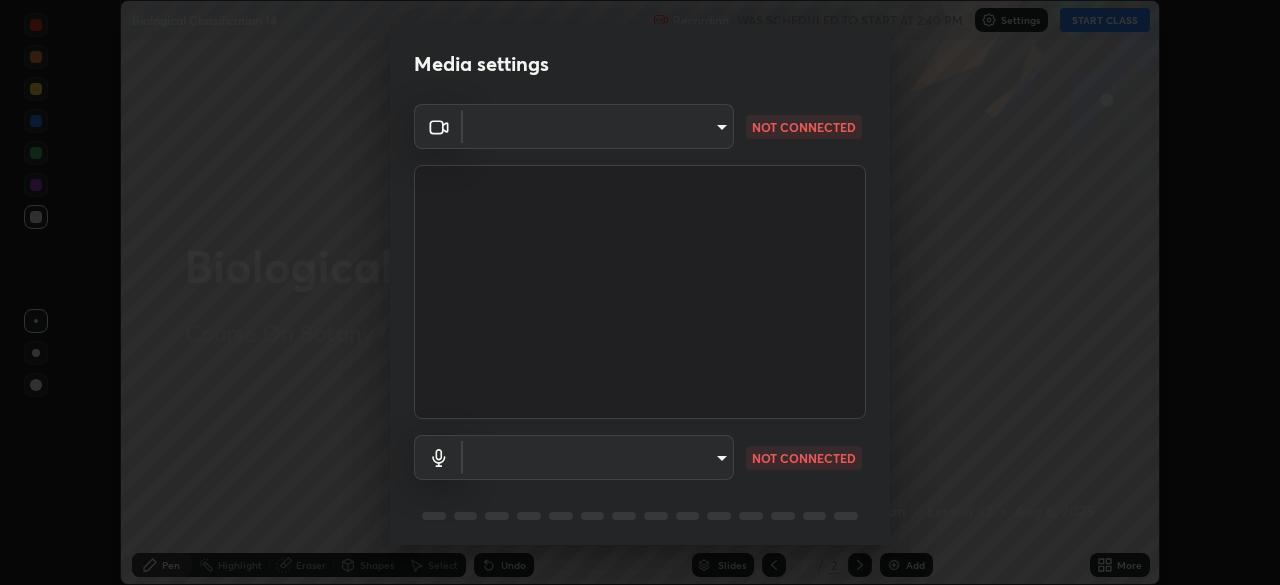type on "434497d134e022bfe69f56caa8aa94ca7390994208081c595a03479da225093f" 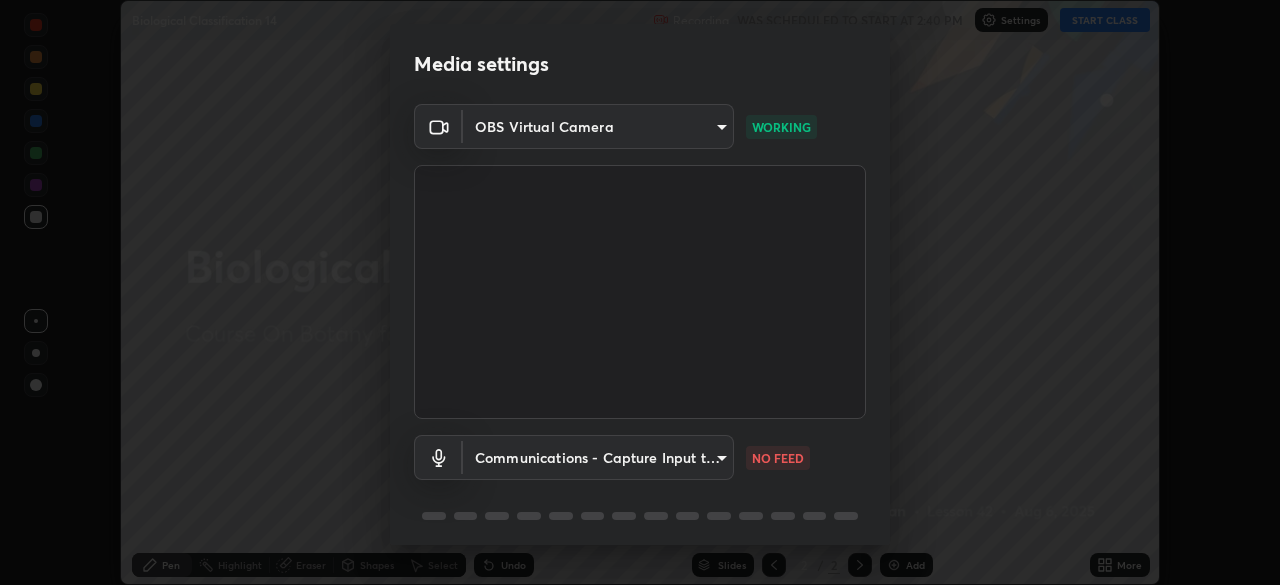 scroll, scrollTop: 71, scrollLeft: 0, axis: vertical 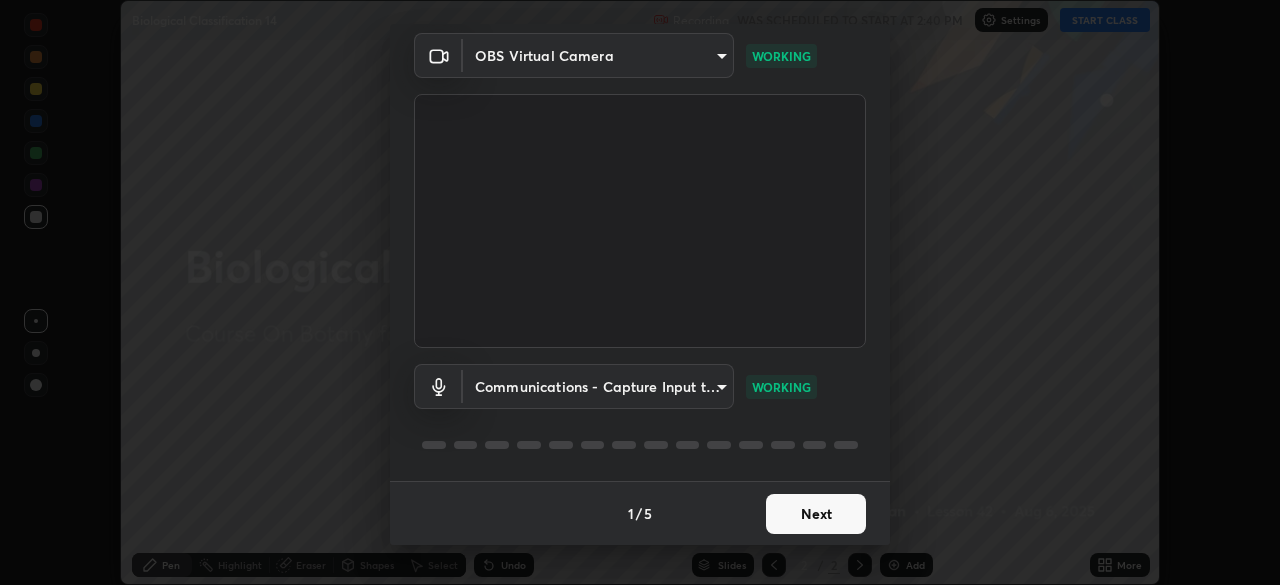 click on "Next" at bounding box center (816, 514) 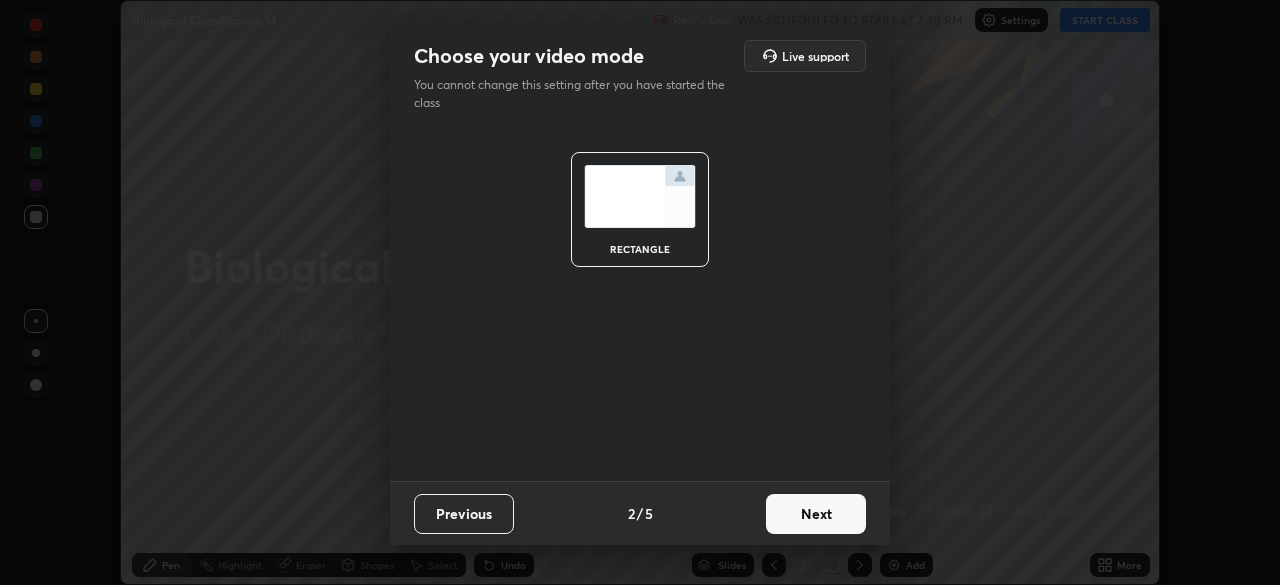 scroll, scrollTop: 0, scrollLeft: 0, axis: both 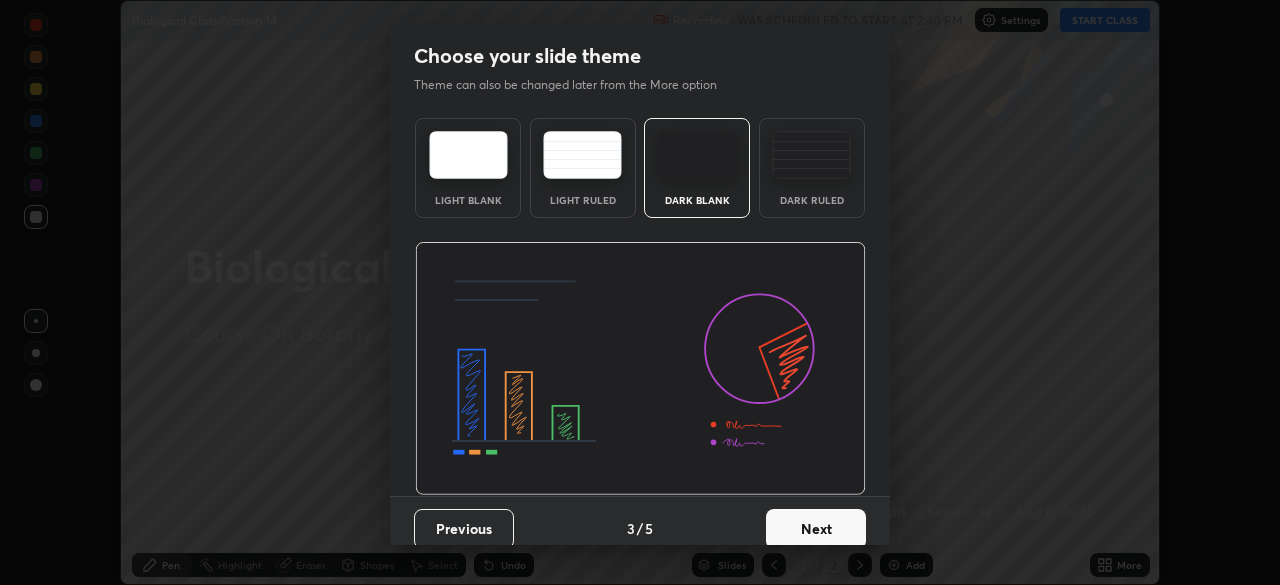 click on "Next" at bounding box center (816, 529) 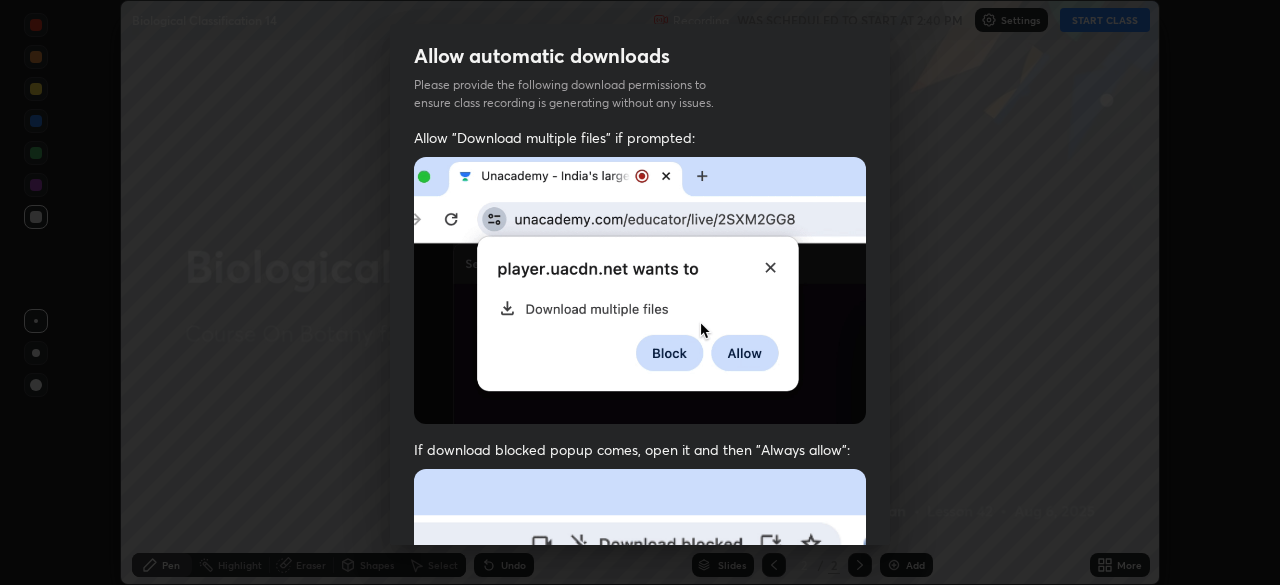 click at bounding box center (640, 687) 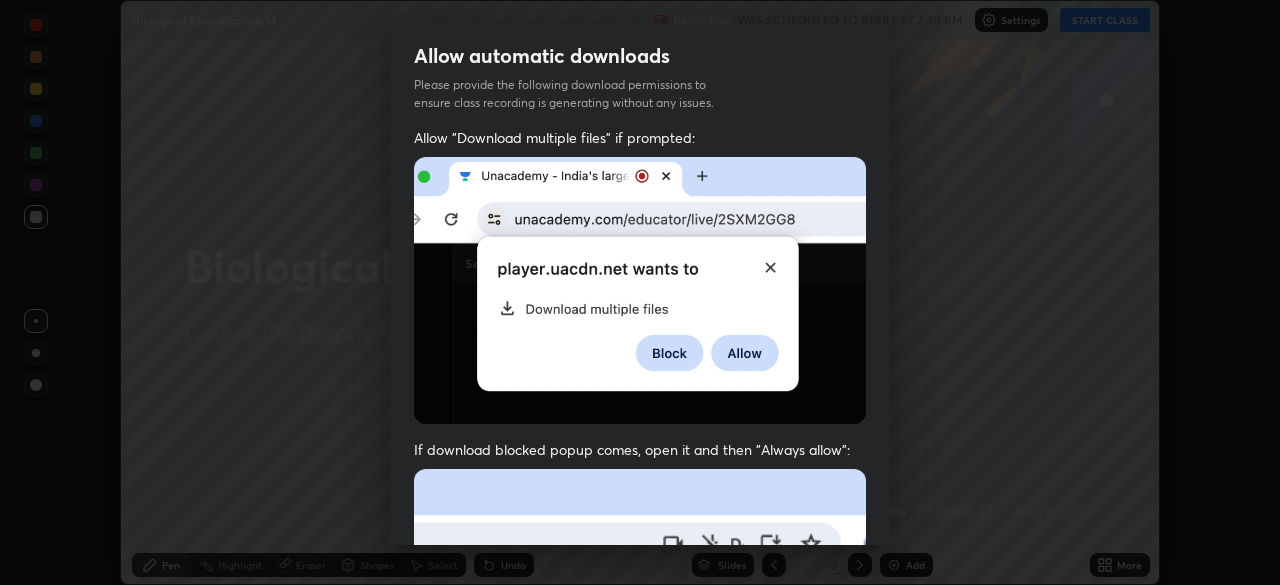 click at bounding box center [640, 687] 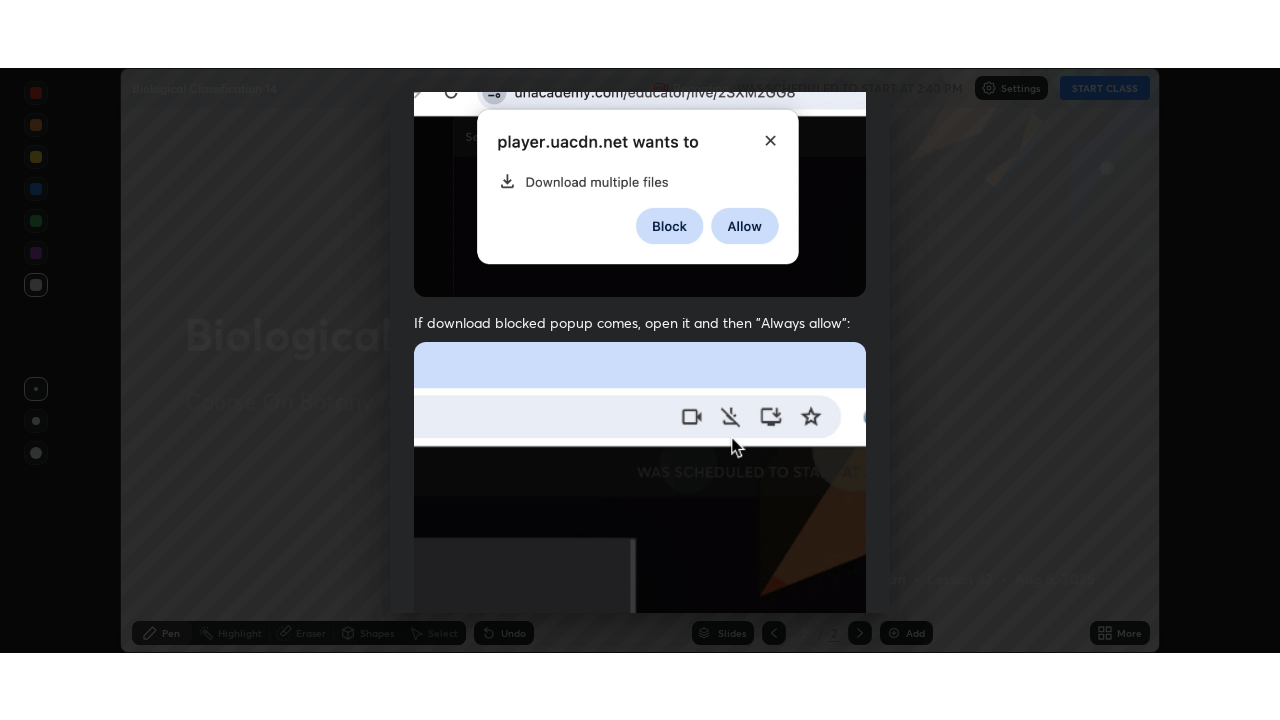 scroll, scrollTop: 479, scrollLeft: 0, axis: vertical 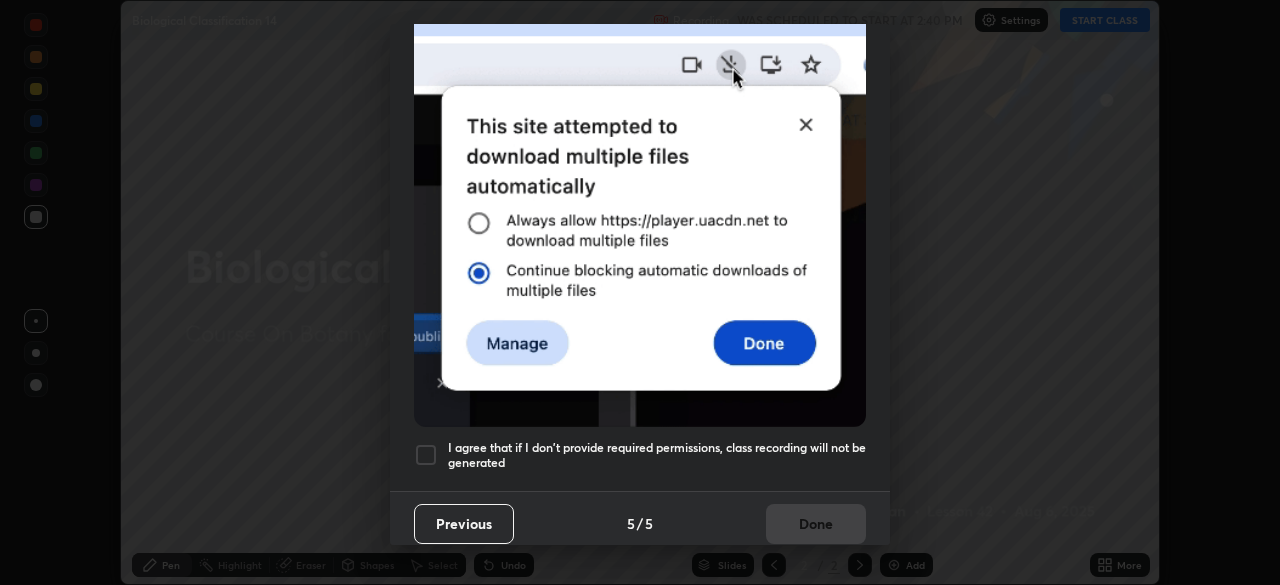 click on "I agree that if I don't provide required permissions, class recording will not be generated" at bounding box center (657, 455) 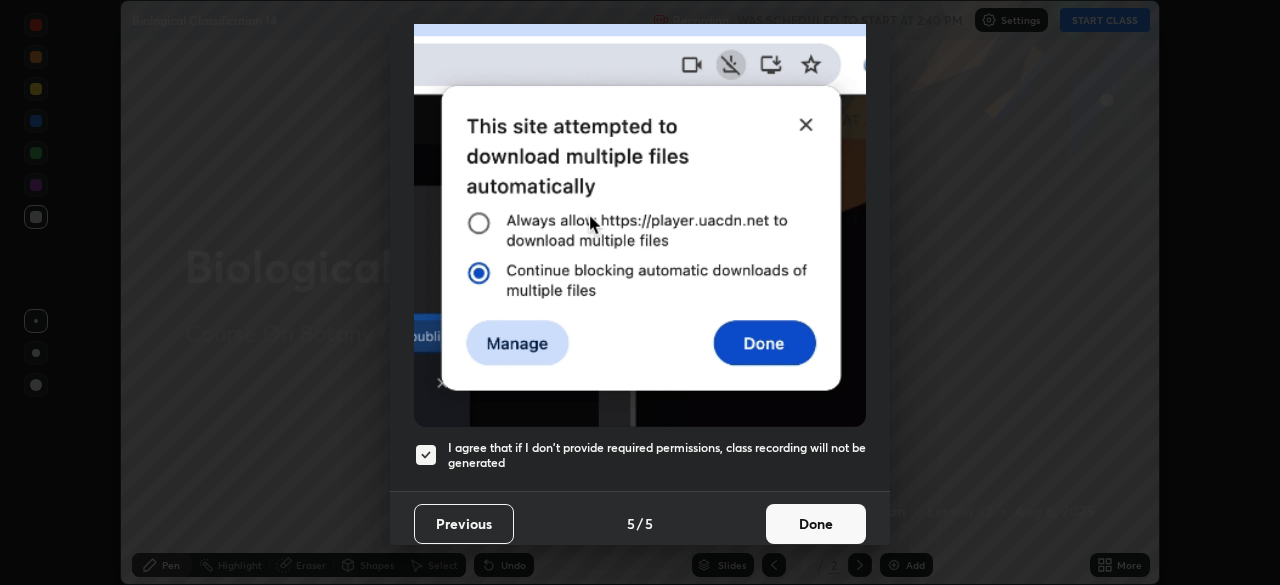 click on "Done" at bounding box center [816, 524] 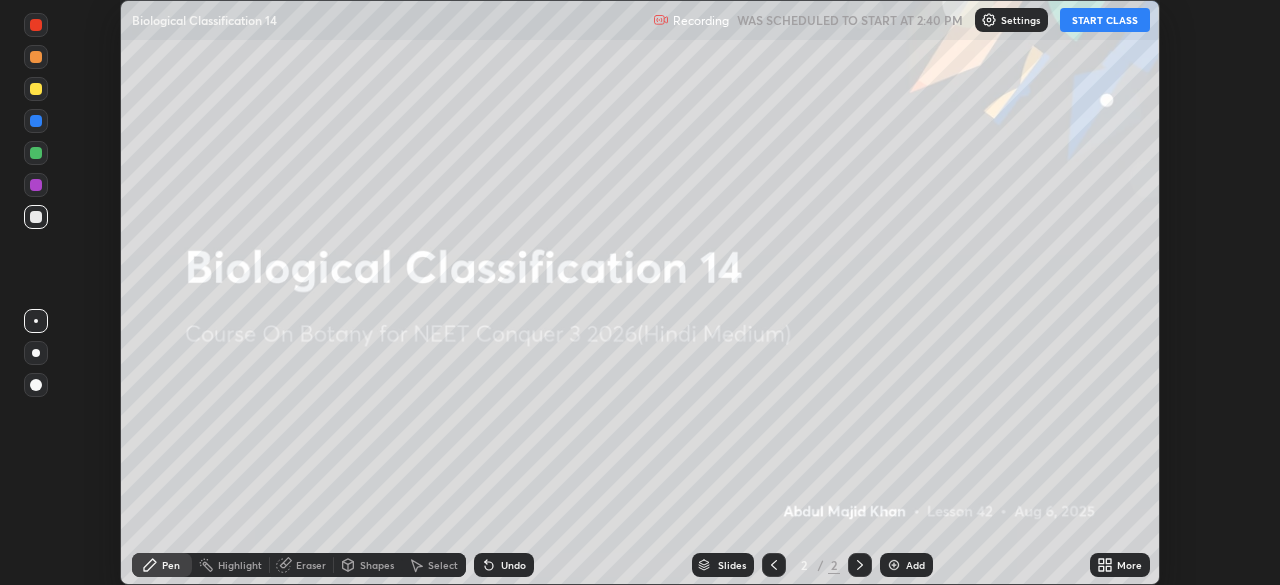 click on "START CLASS" at bounding box center (1105, 20) 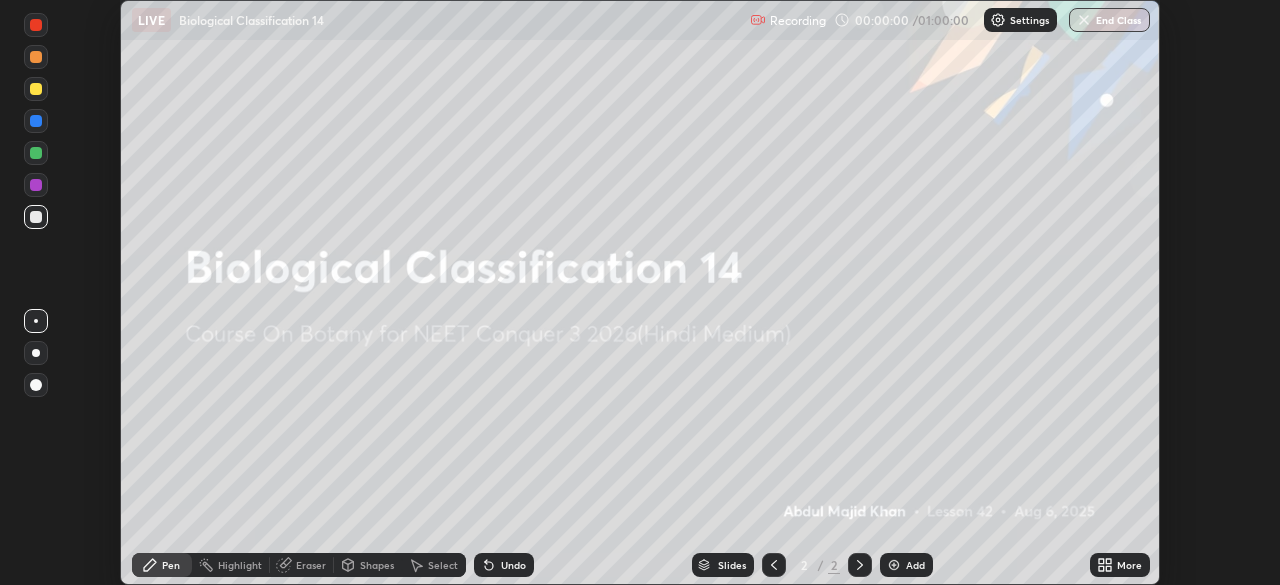click on "More" at bounding box center [1129, 565] 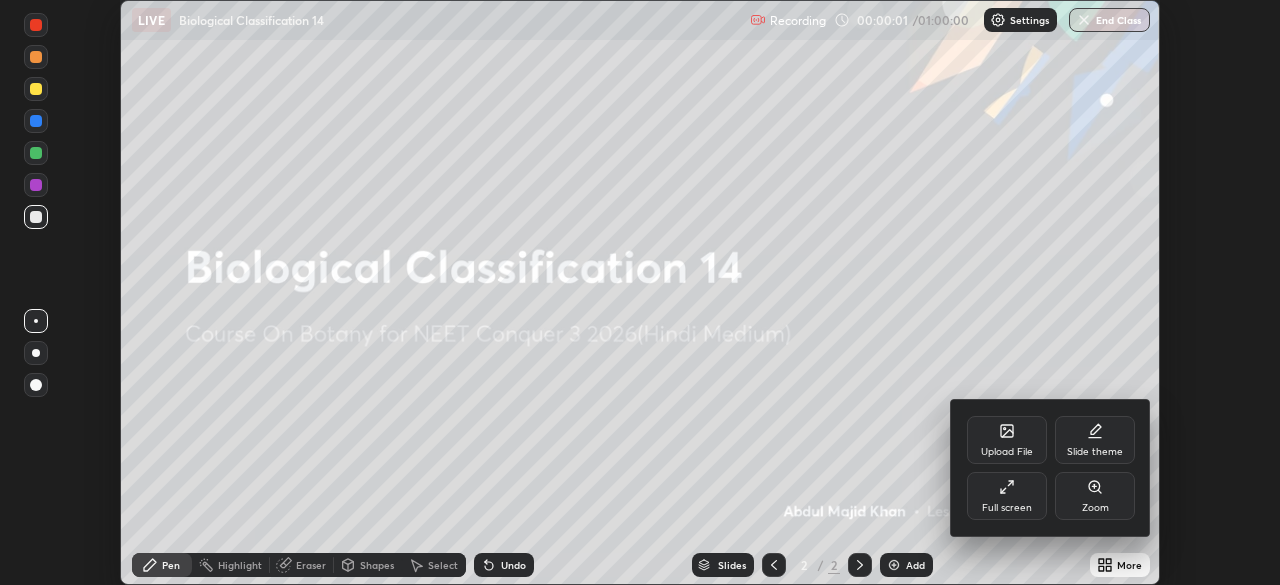 click 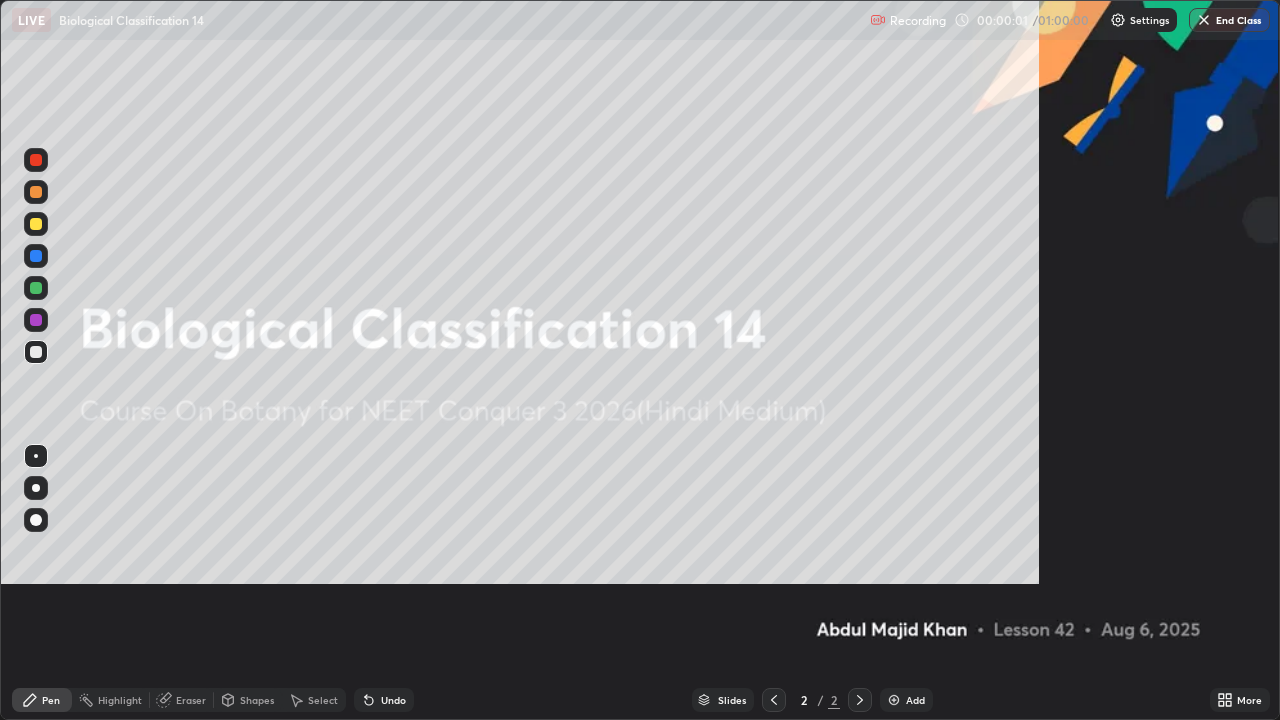 scroll, scrollTop: 99280, scrollLeft: 98720, axis: both 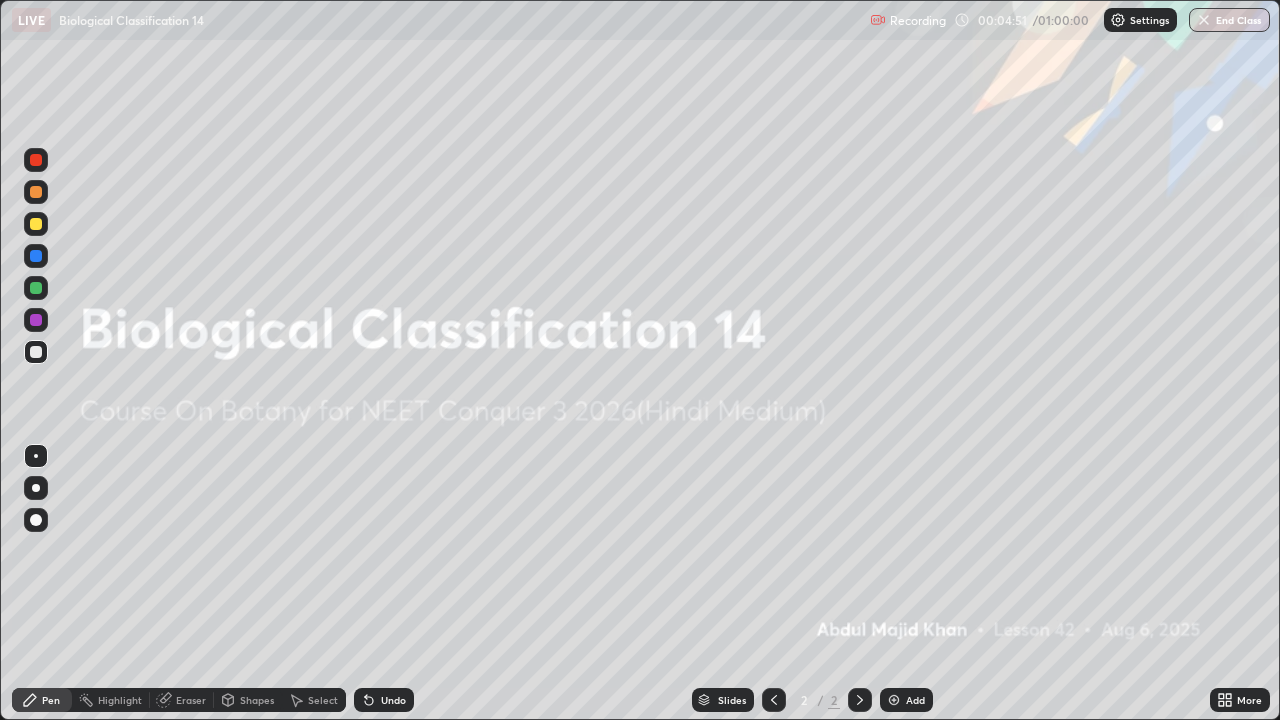 click on "Add" at bounding box center [906, 700] 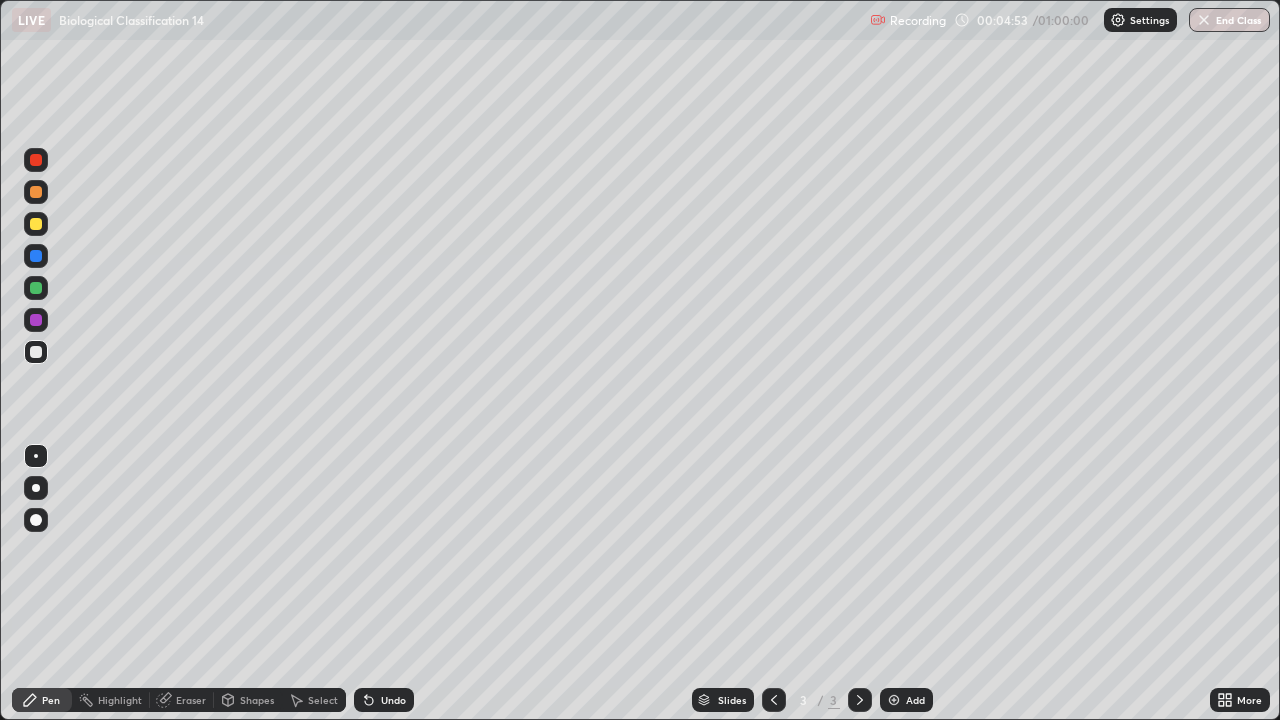 click at bounding box center (36, 224) 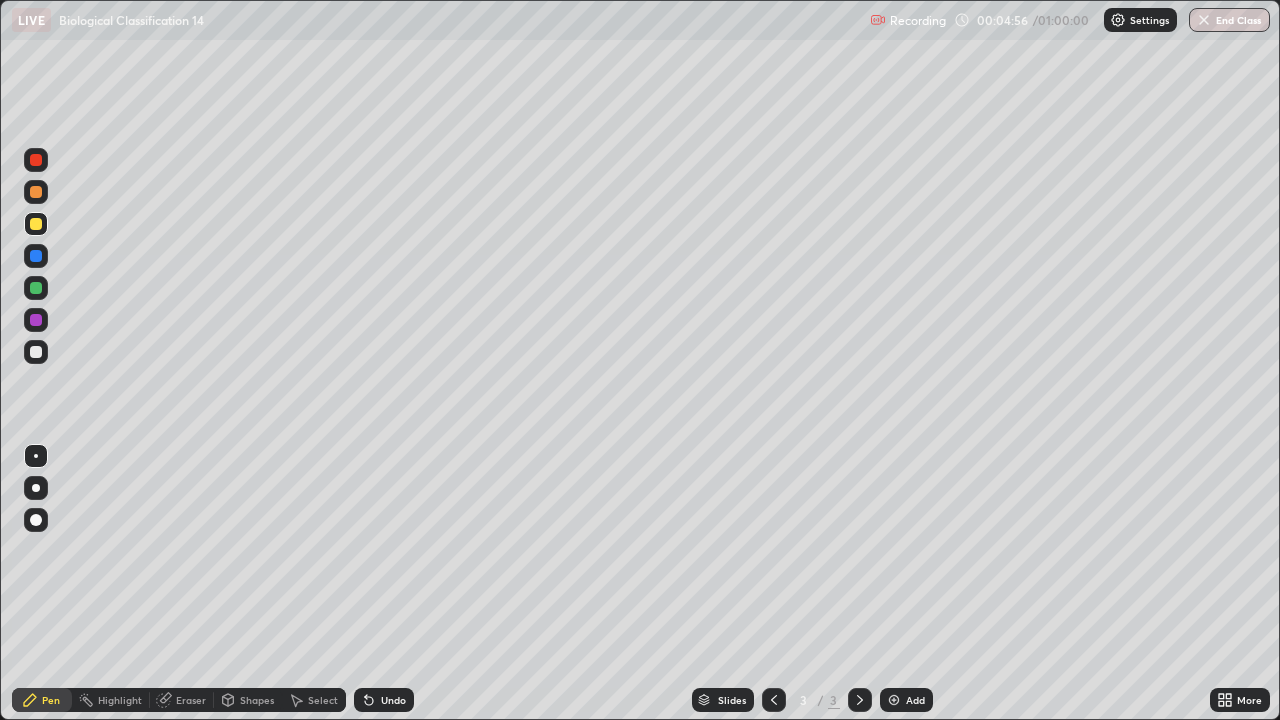 click at bounding box center (36, 488) 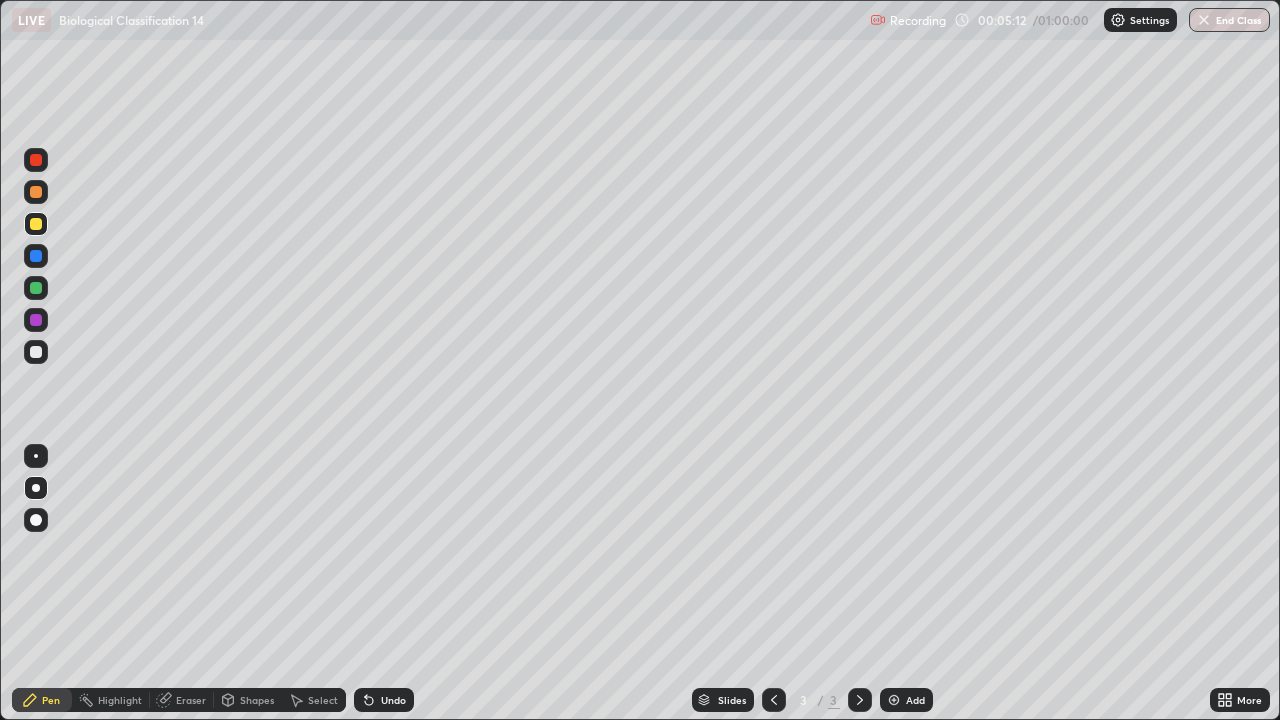 click at bounding box center [36, 352] 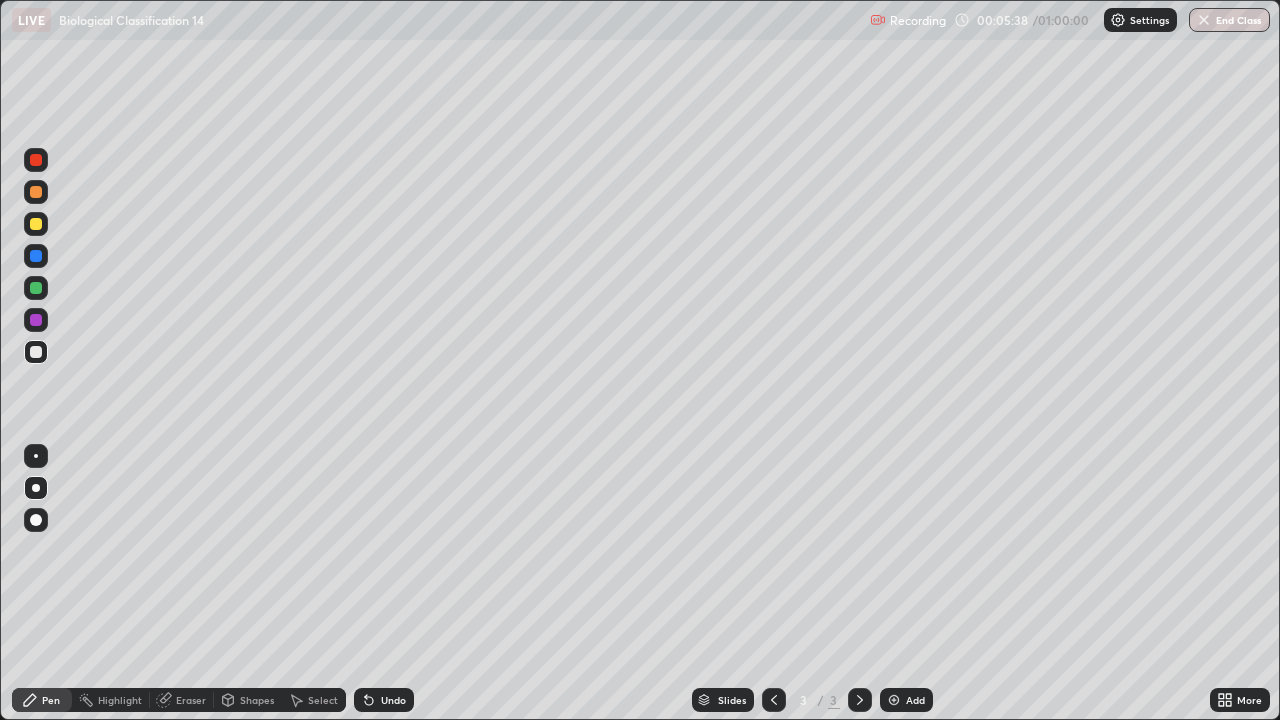 click on "Undo" at bounding box center [384, 700] 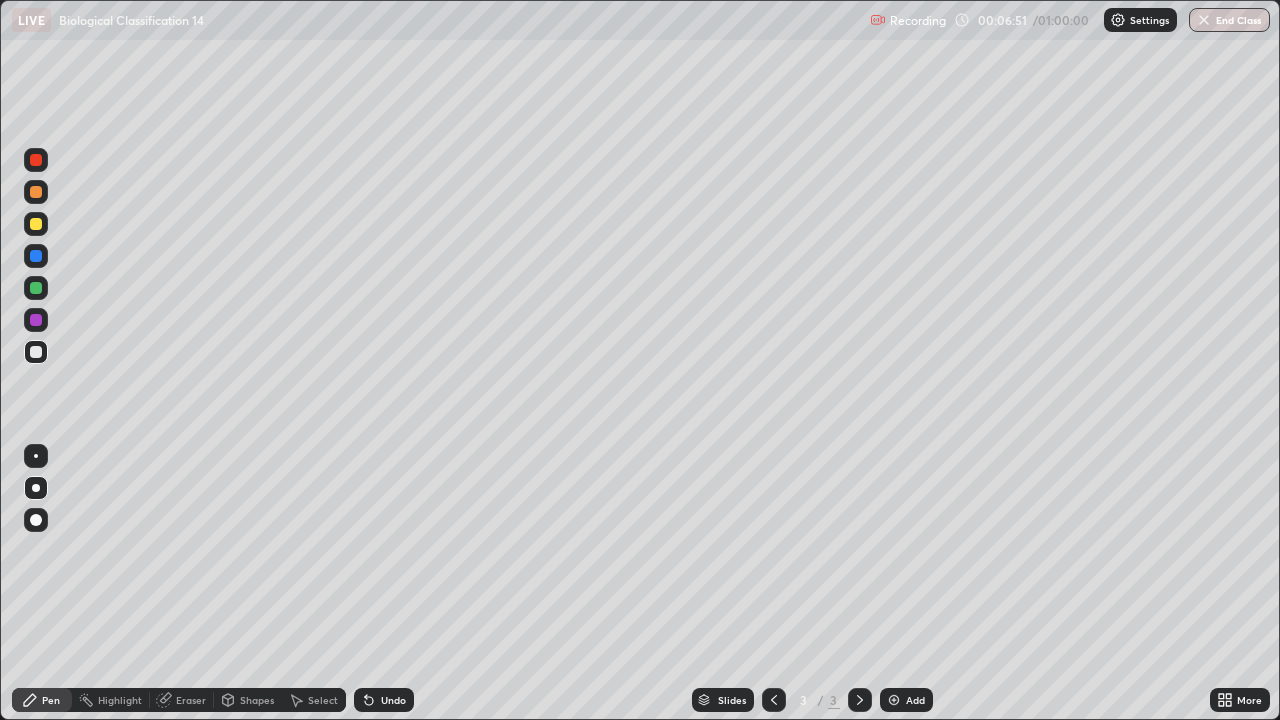 click at bounding box center (36, 224) 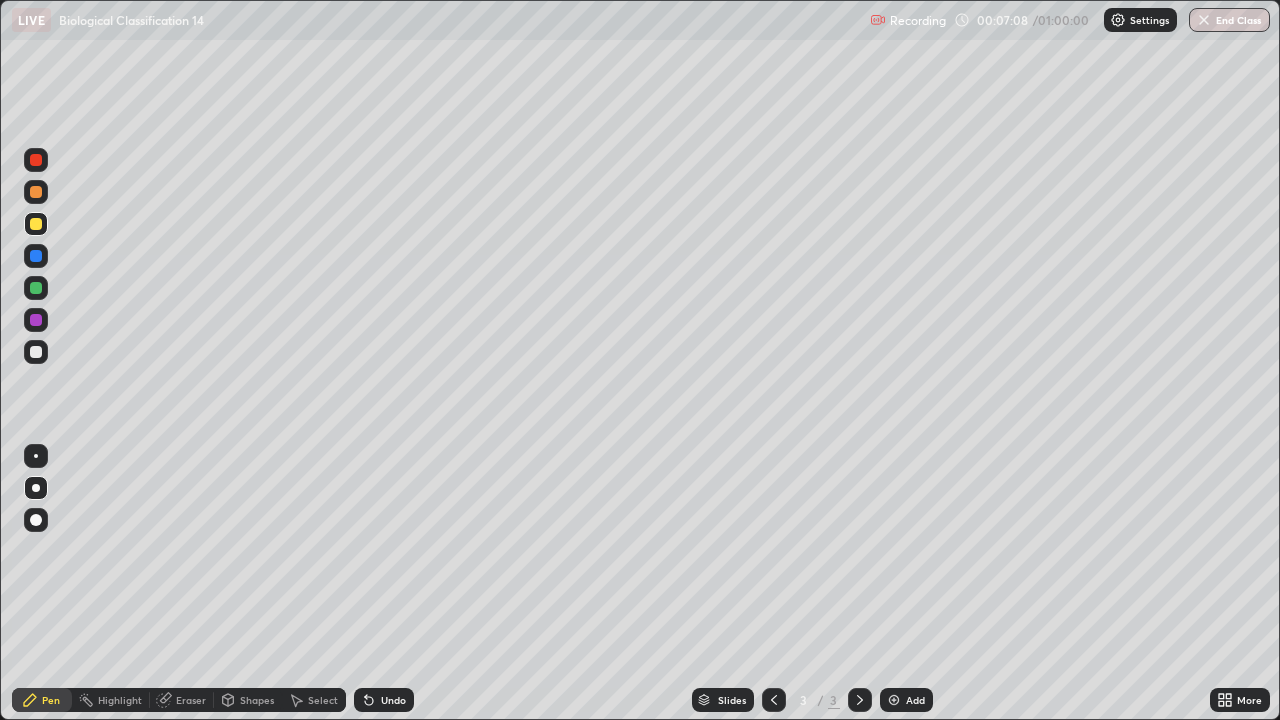 click at bounding box center [36, 224] 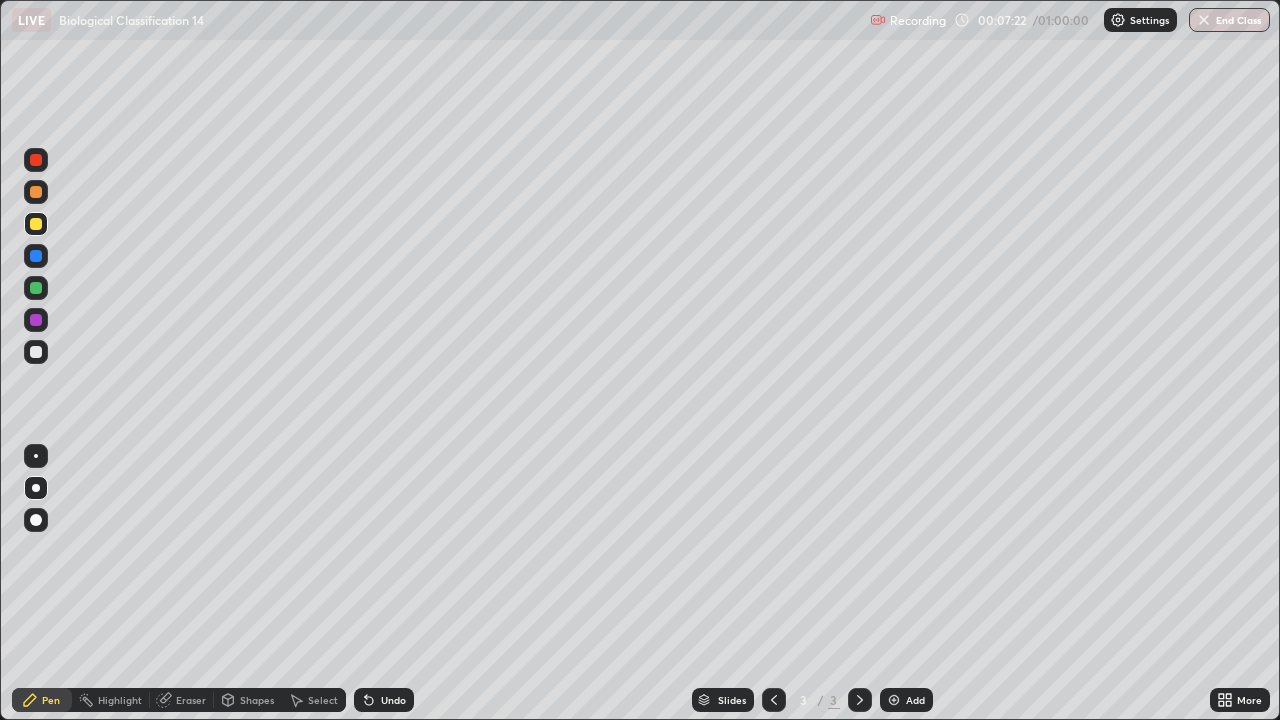 click on "Eraser" at bounding box center [191, 700] 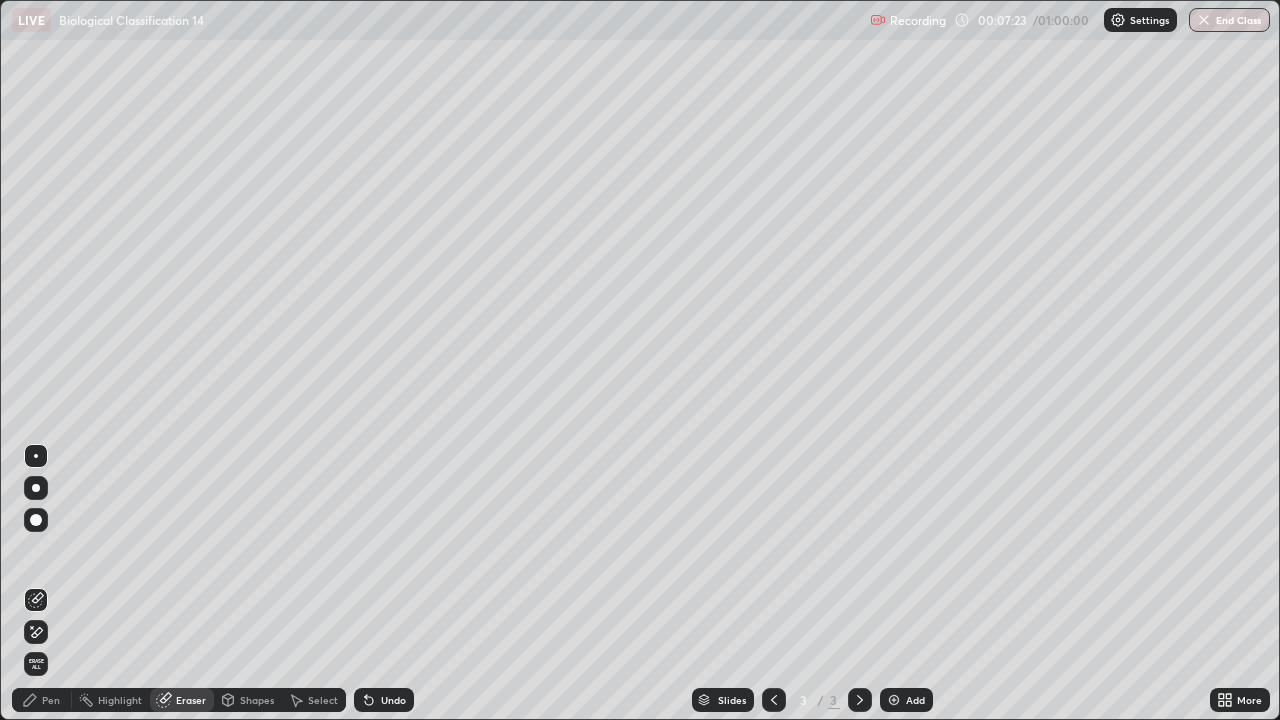 click on "Pen" at bounding box center (51, 700) 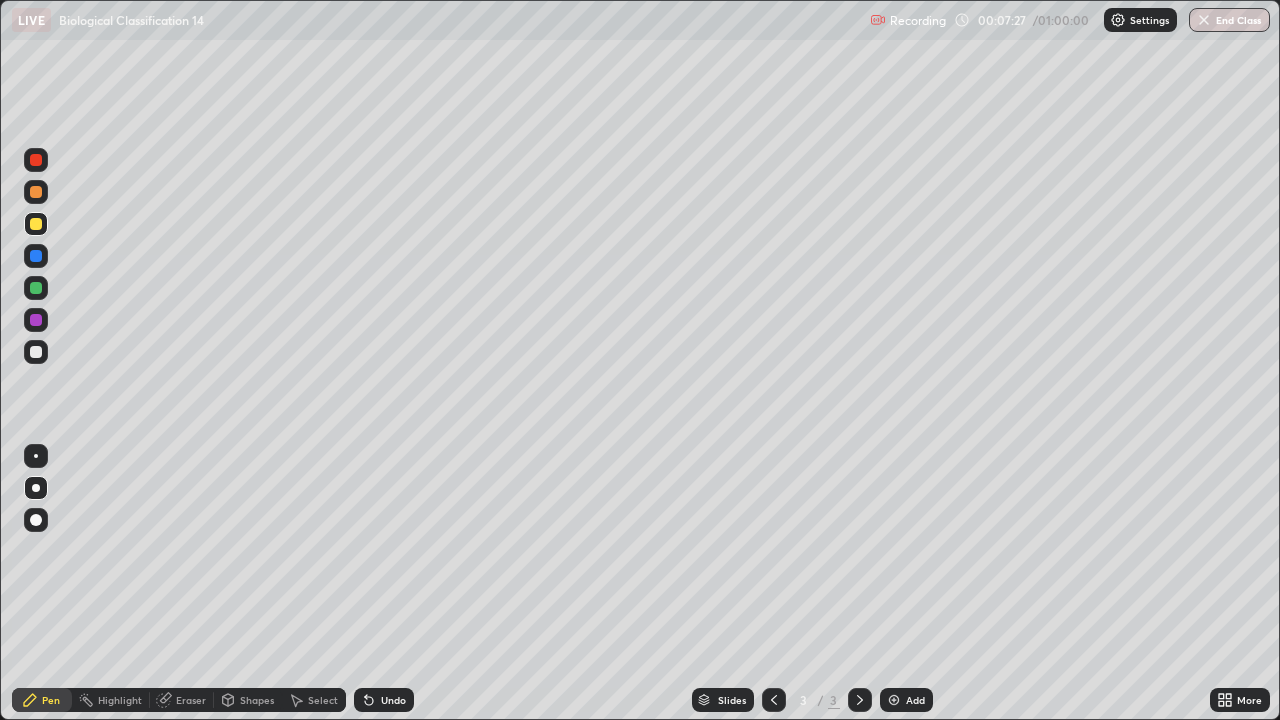 click on "Erase all" at bounding box center [36, 360] 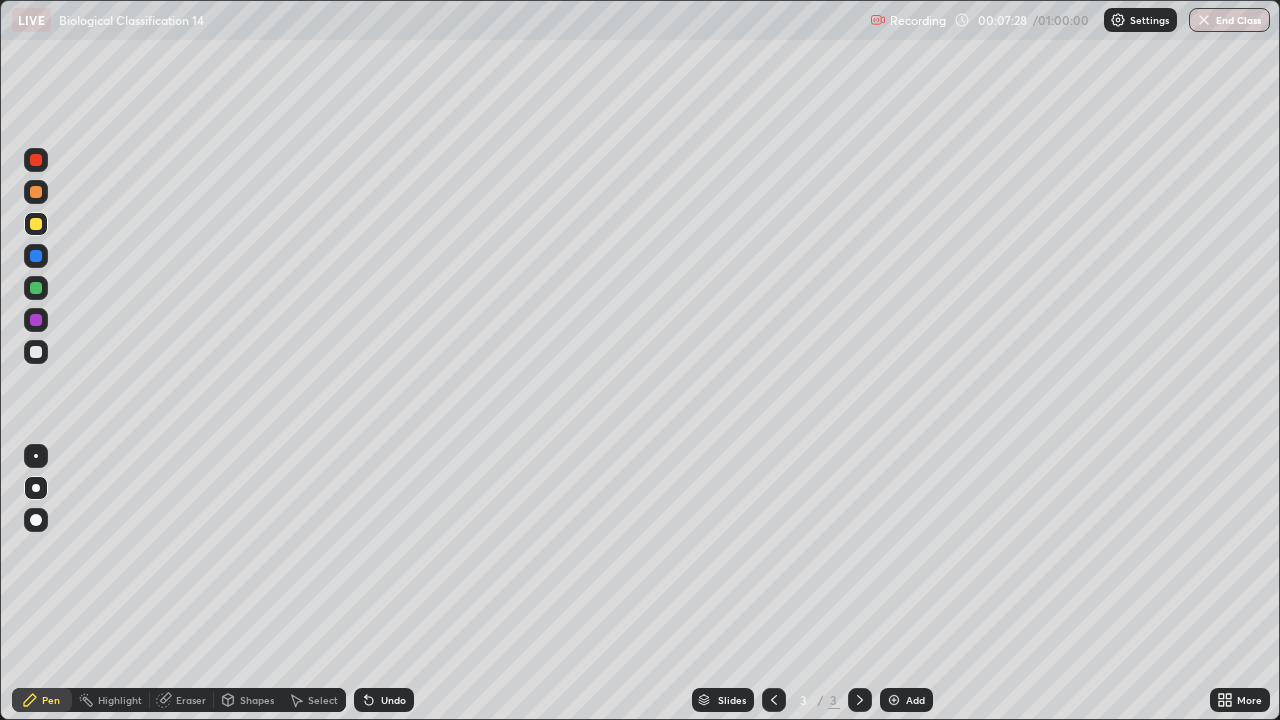 click on "Eraser" at bounding box center (191, 700) 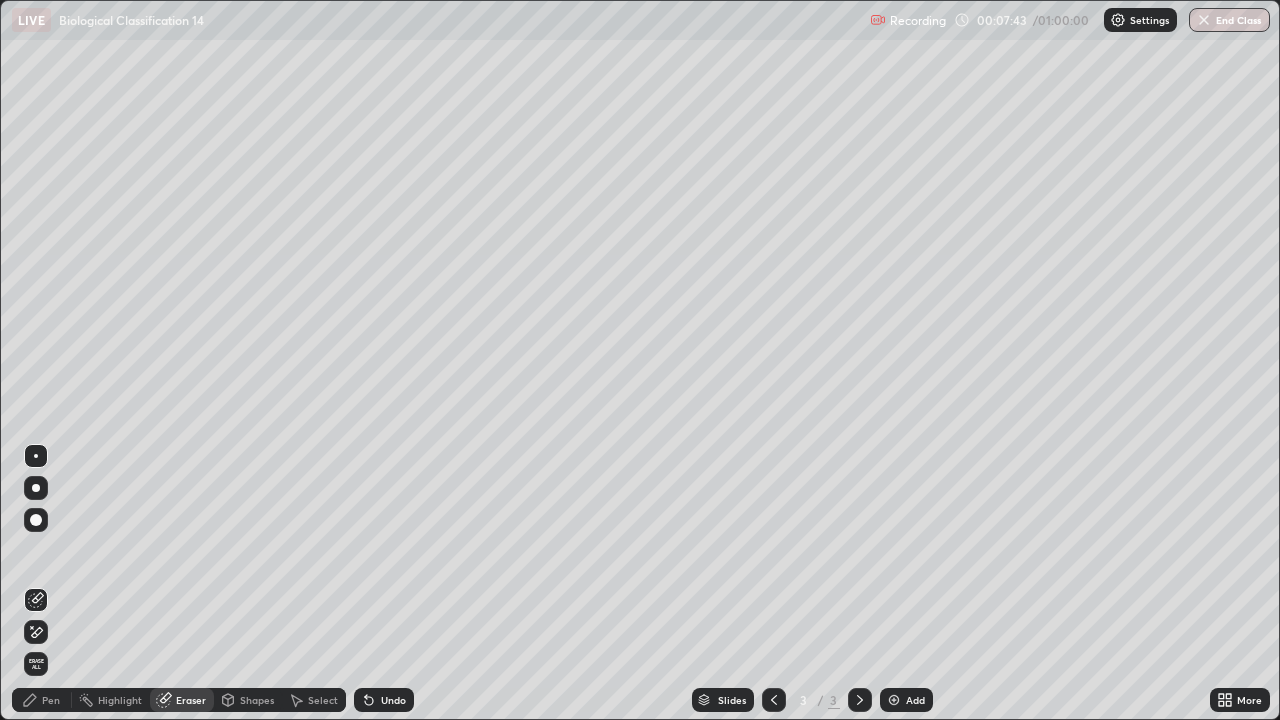 click on "Pen" at bounding box center [51, 700] 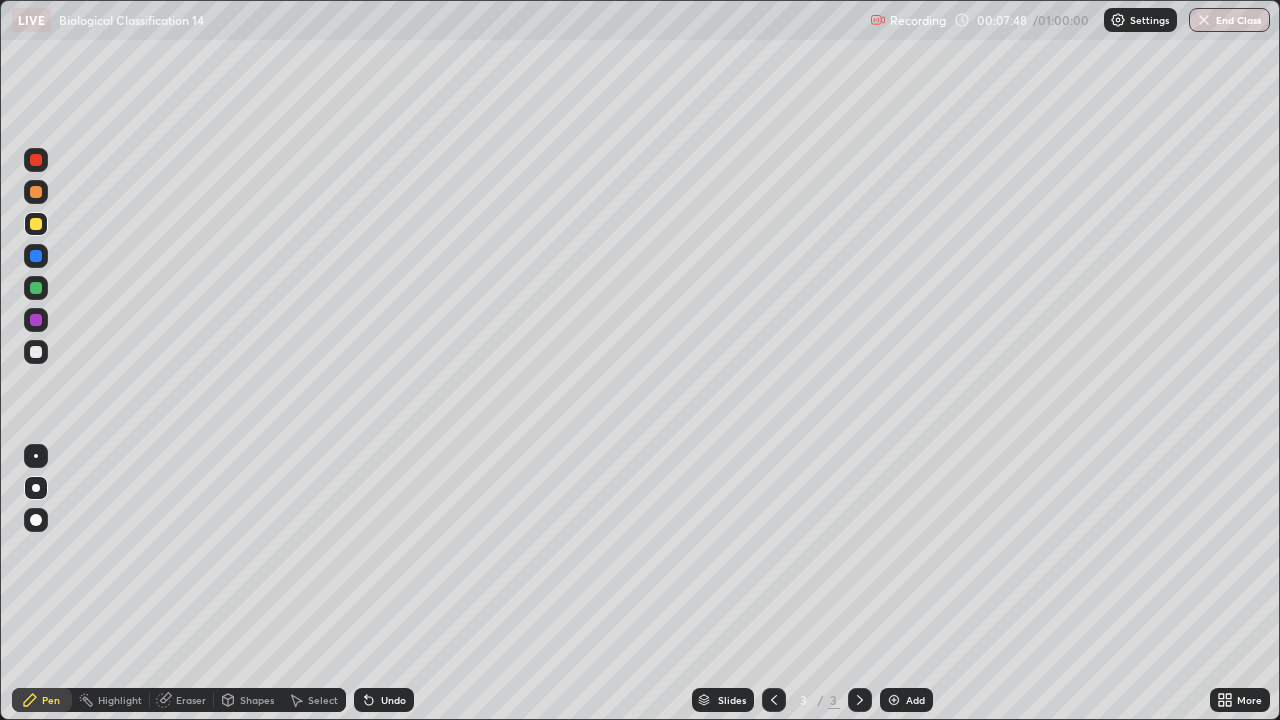 click at bounding box center [36, 160] 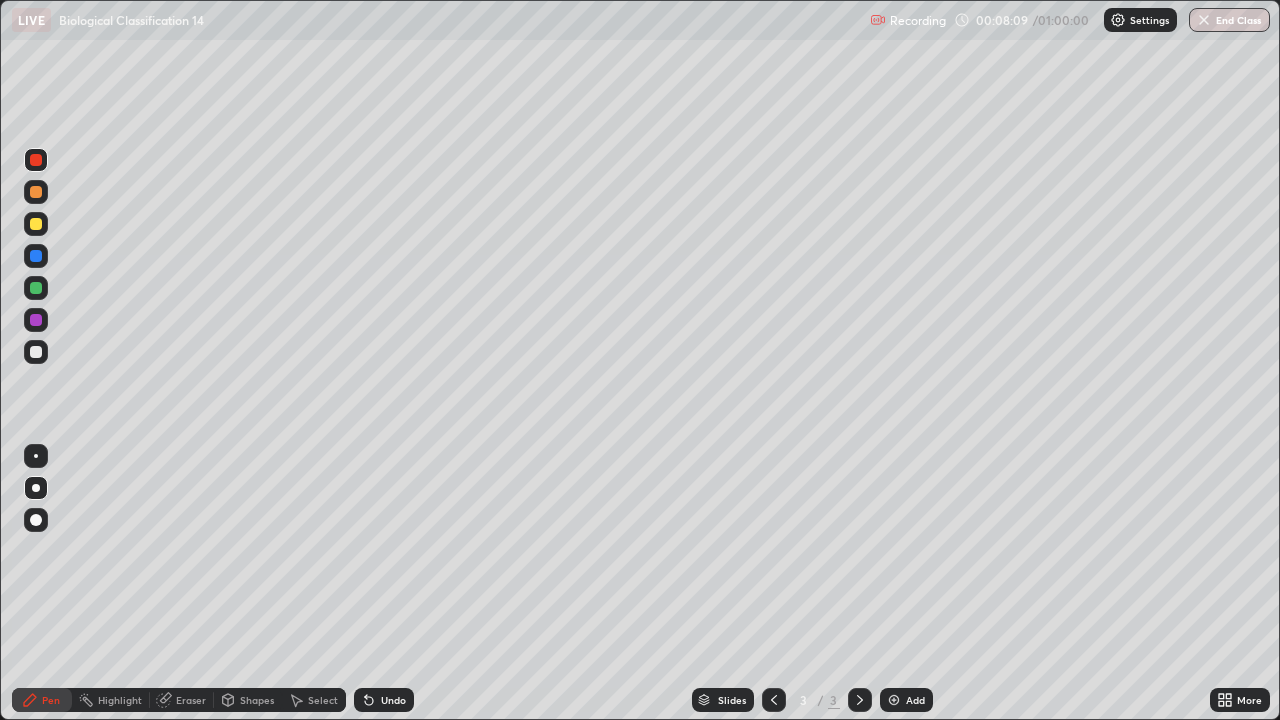 click at bounding box center [36, 352] 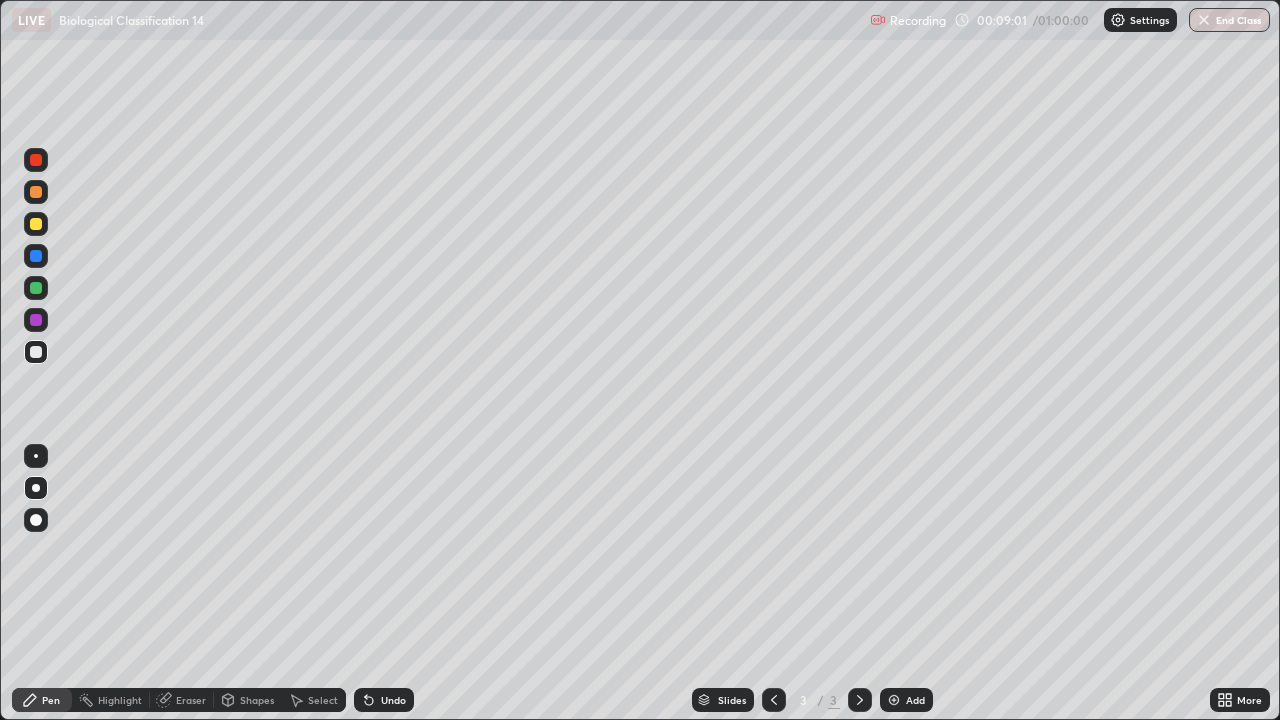 click at bounding box center [36, 352] 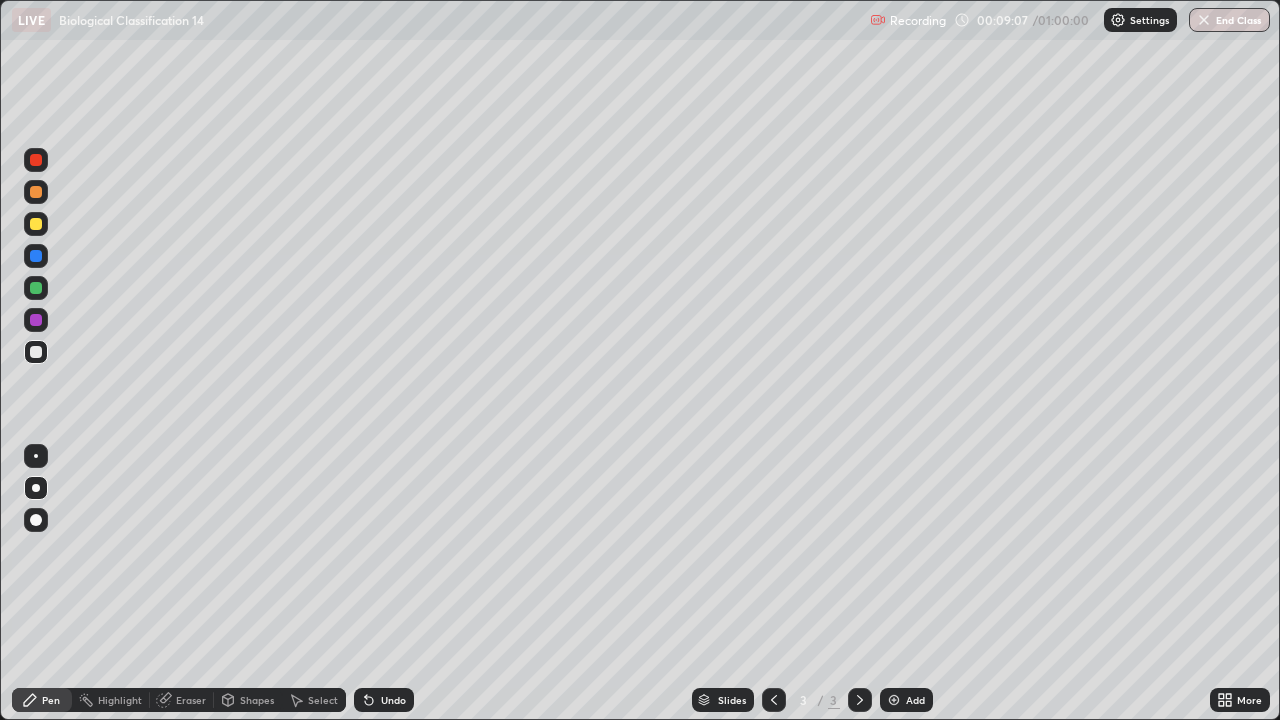 click at bounding box center [36, 320] 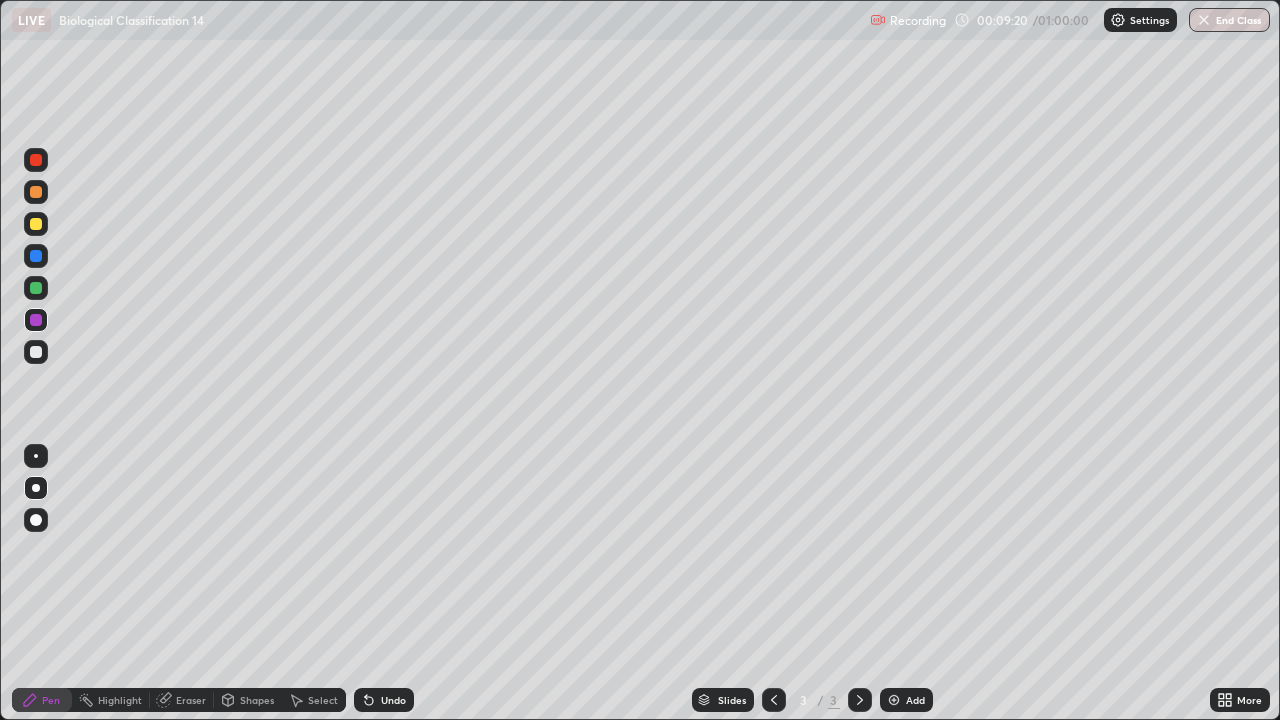 click on "Select" at bounding box center (323, 700) 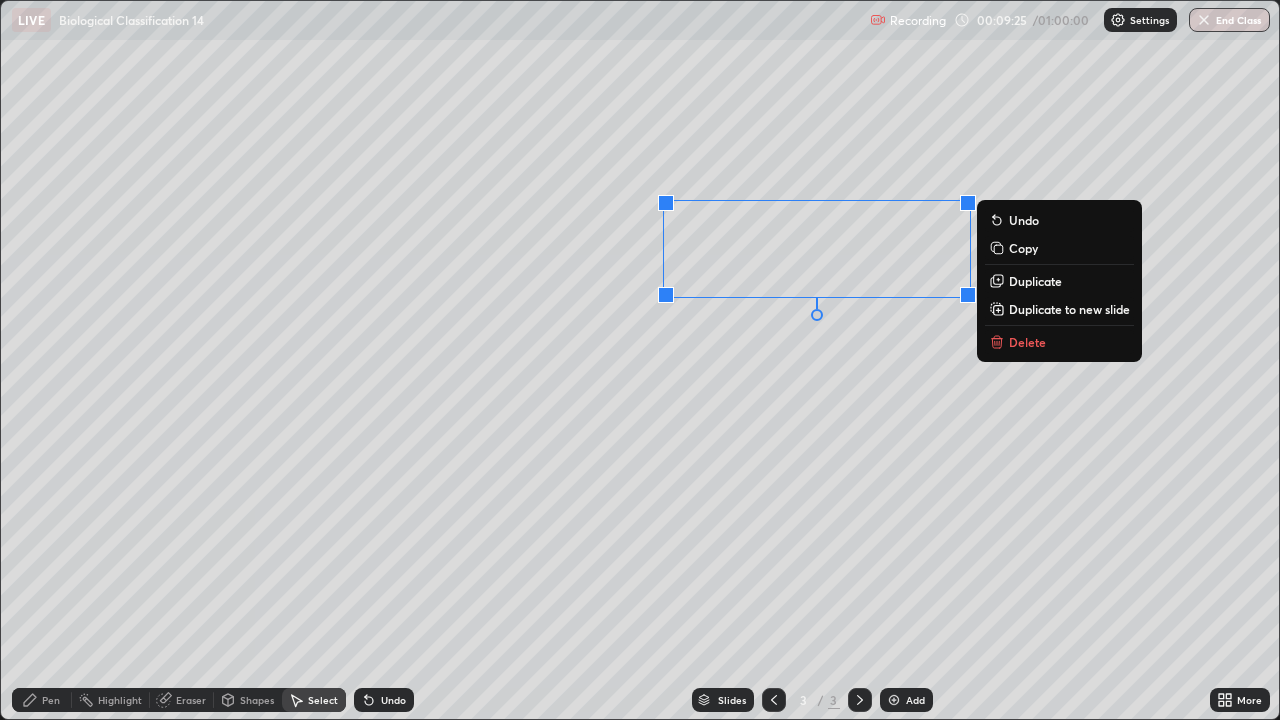 click on "Duplicate" at bounding box center (1035, 281) 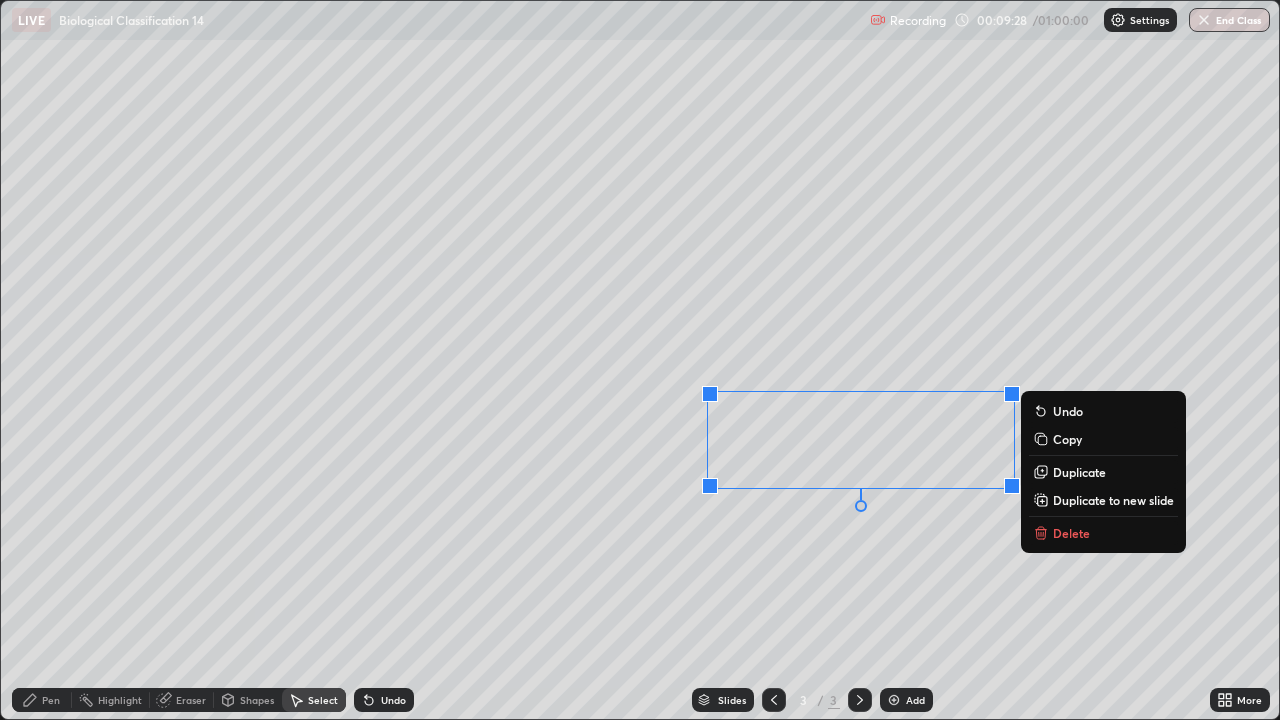click on "0 ° Undo Copy Duplicate Duplicate to new slide Delete" at bounding box center (640, 360) 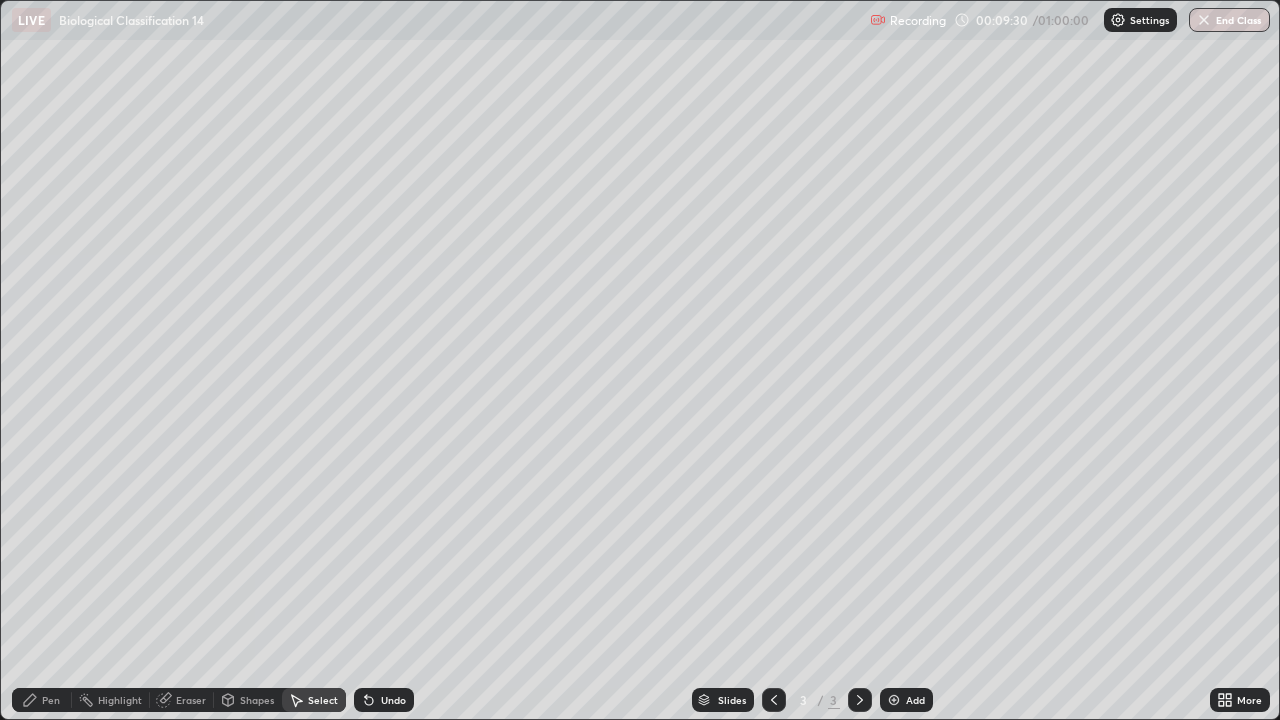 click on "Eraser" at bounding box center (191, 700) 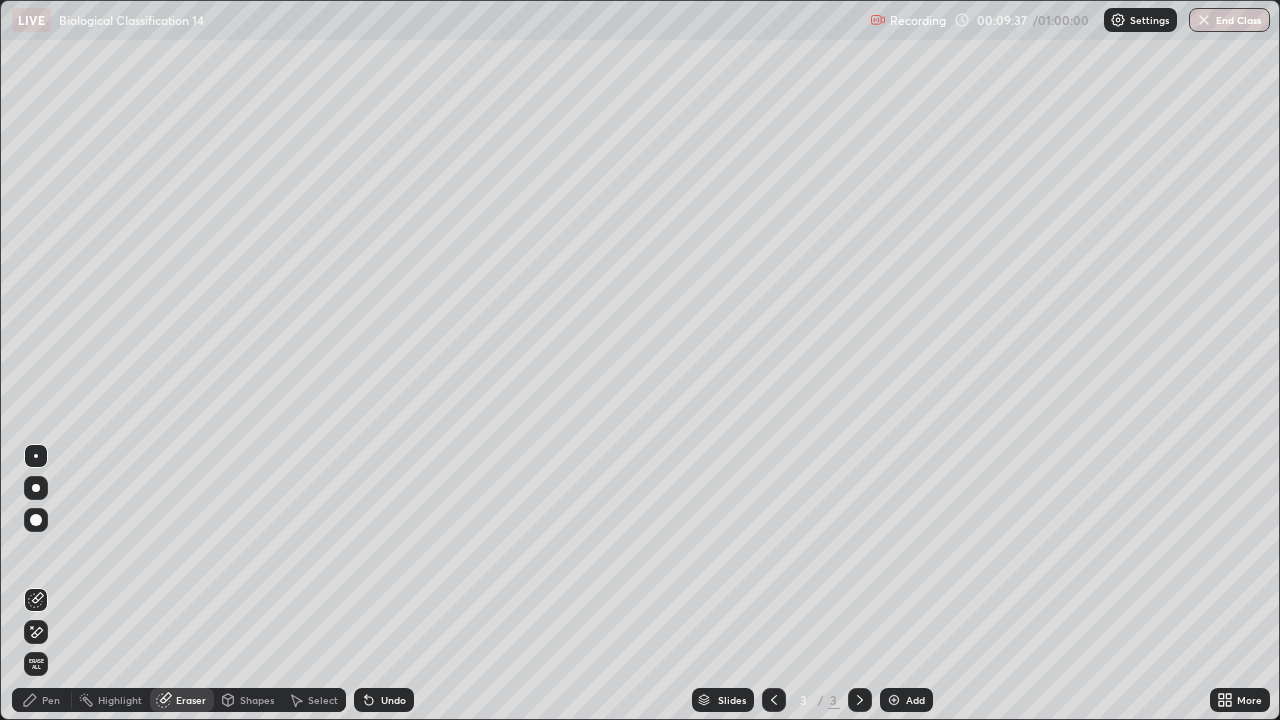 click on "Pen" at bounding box center [51, 700] 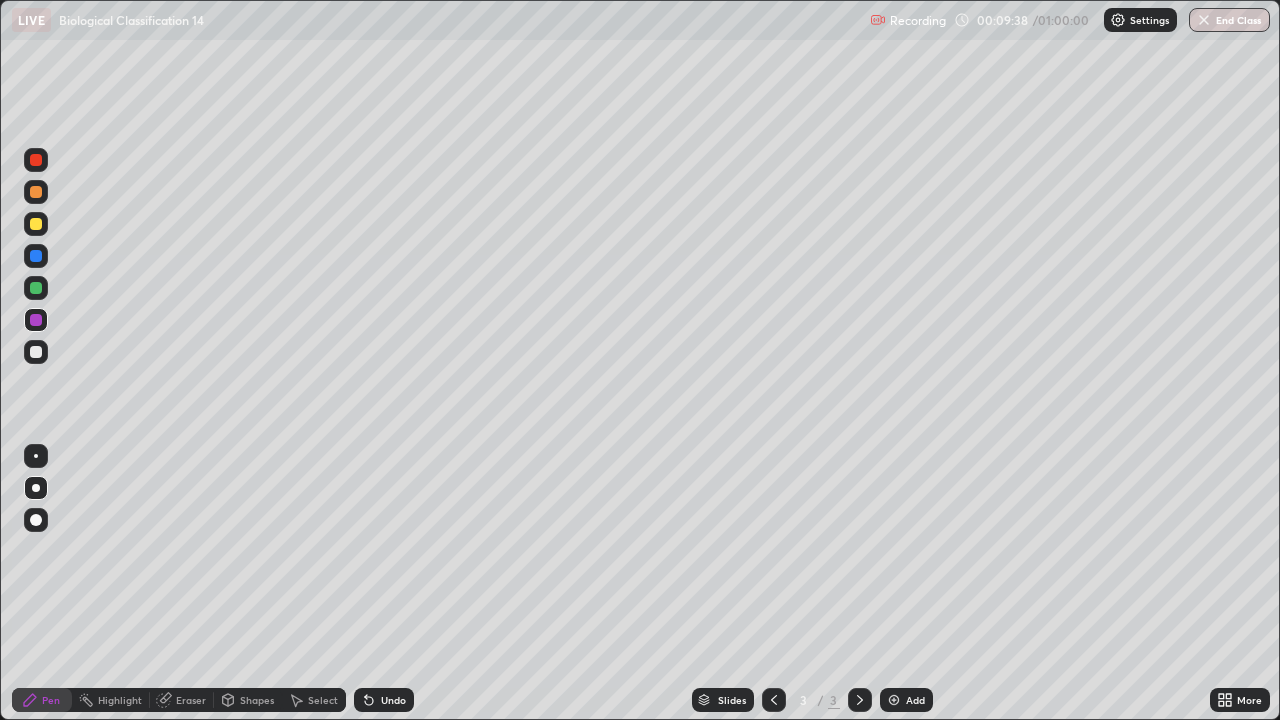 click at bounding box center [36, 352] 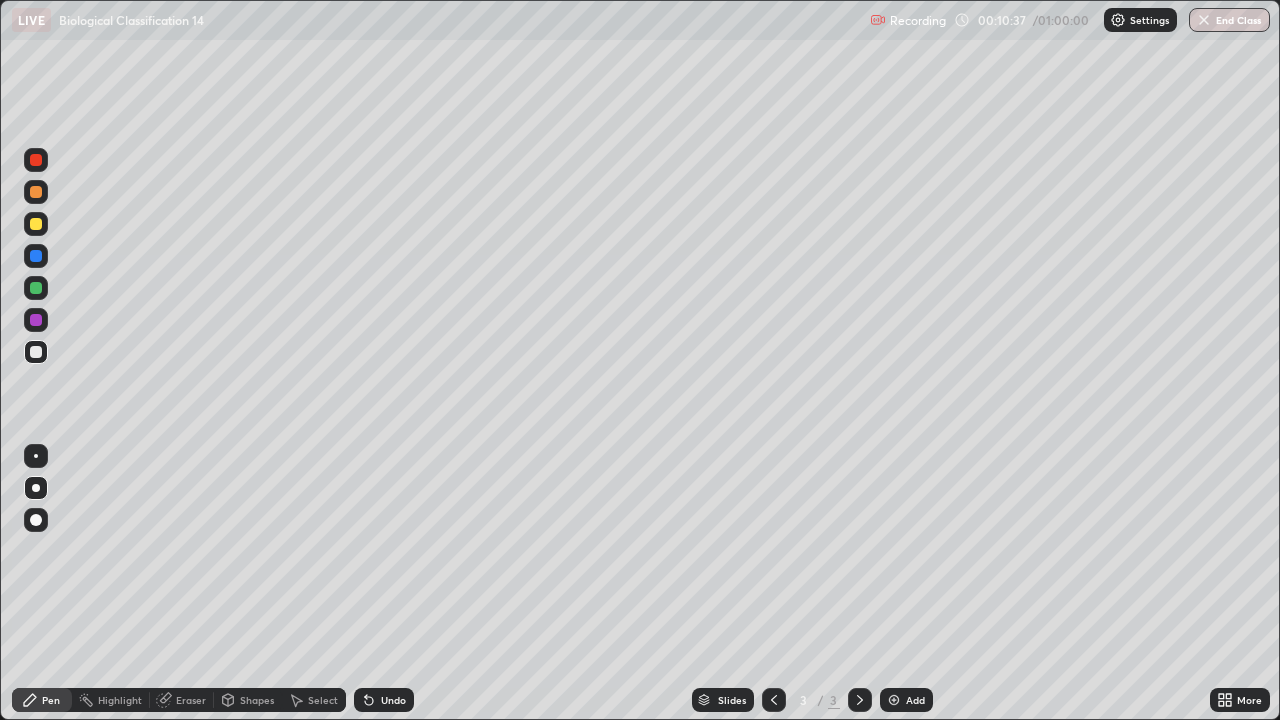 click on "Eraser" at bounding box center [191, 700] 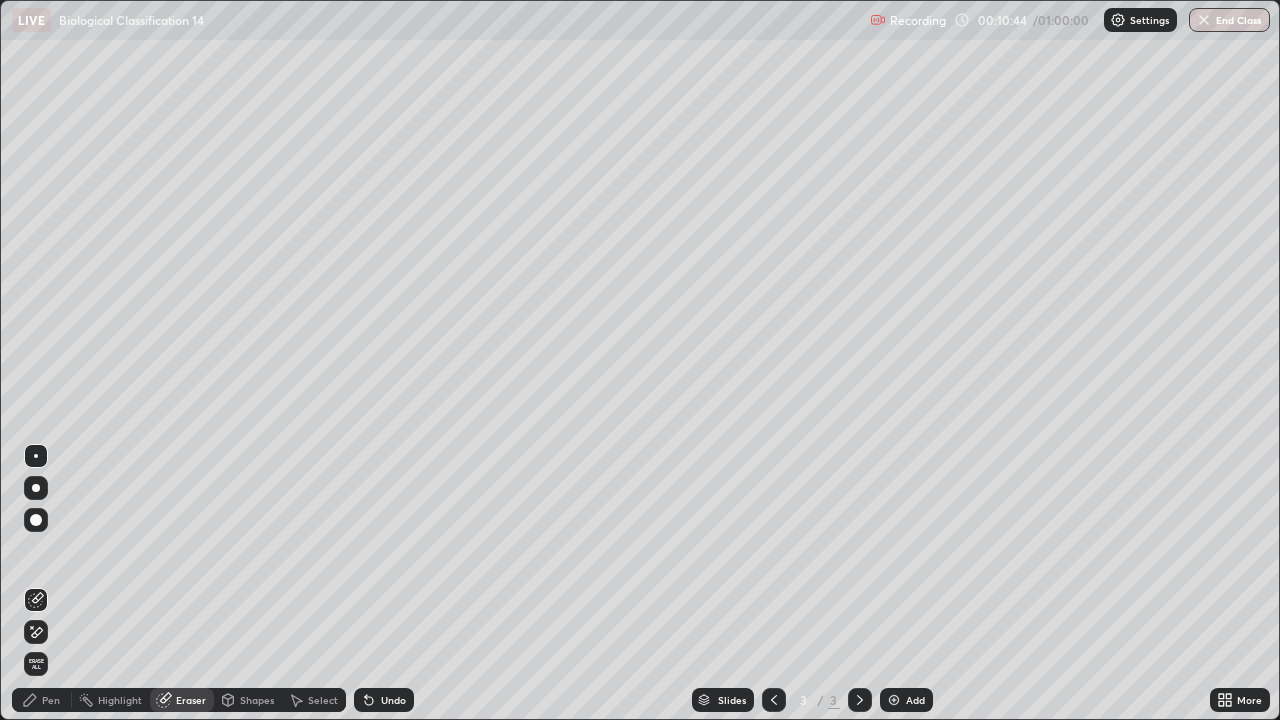 click on "Pen" at bounding box center (51, 700) 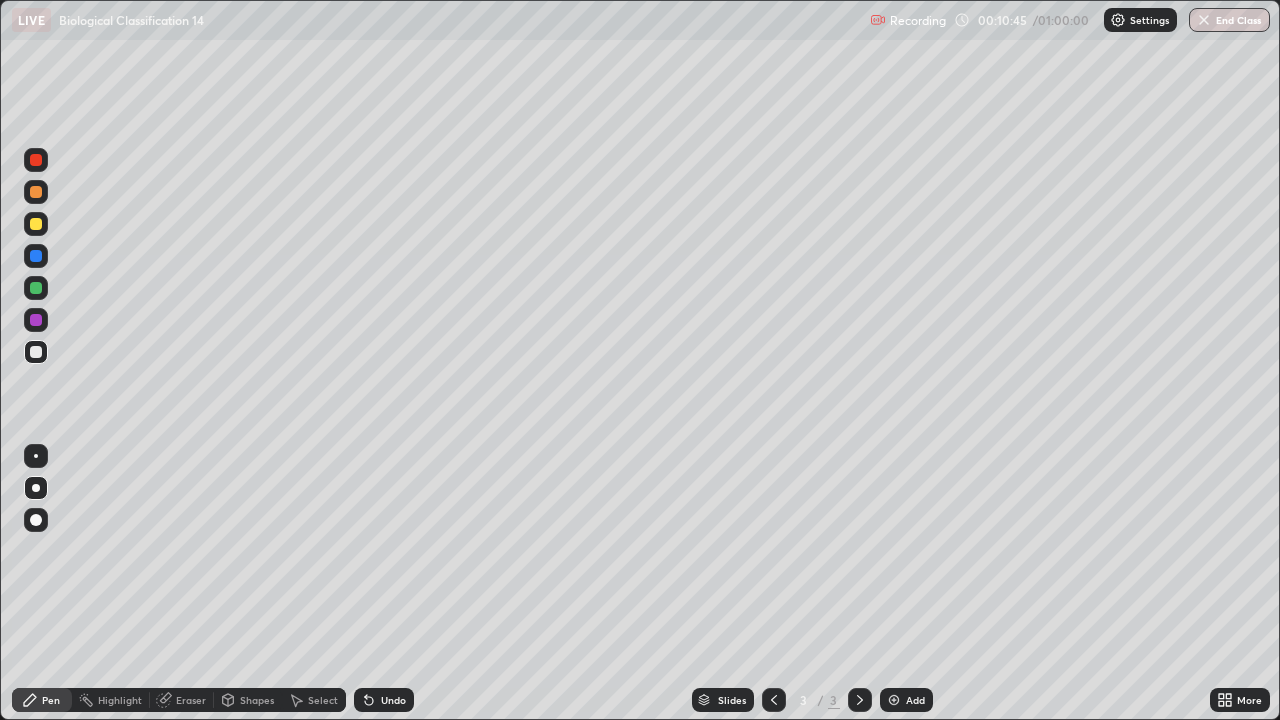 click at bounding box center (36, 352) 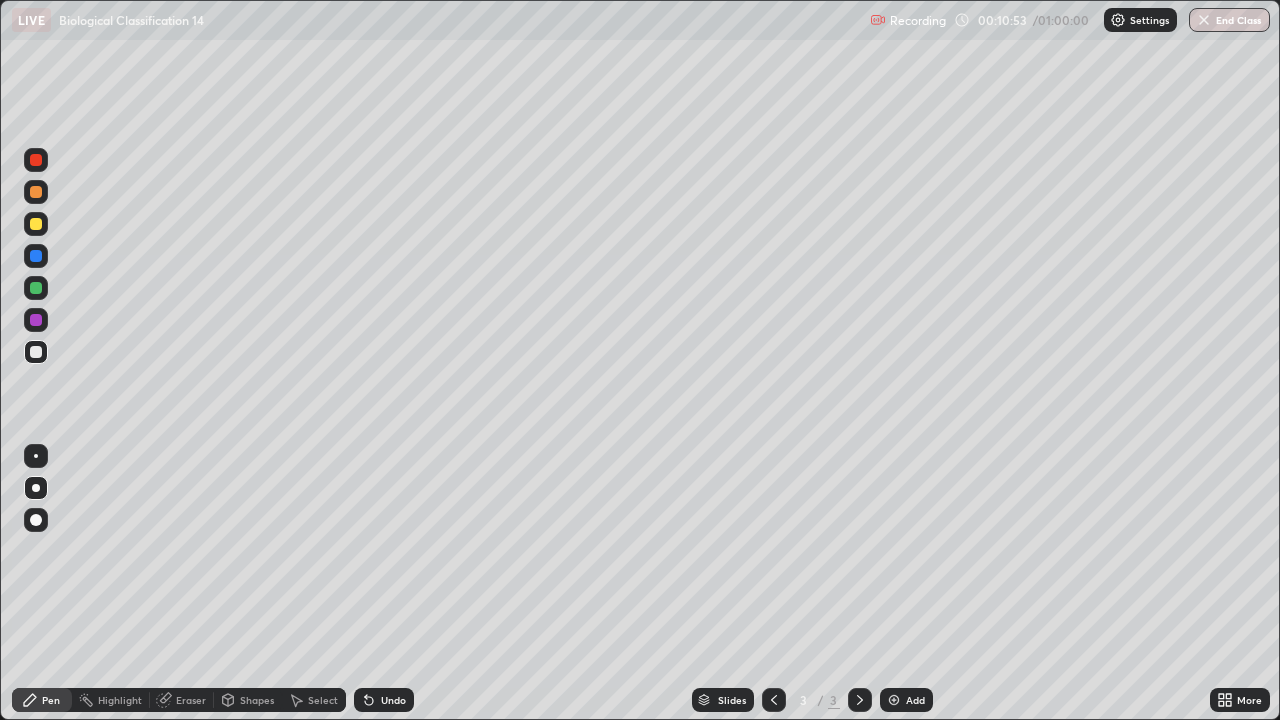 click at bounding box center [36, 256] 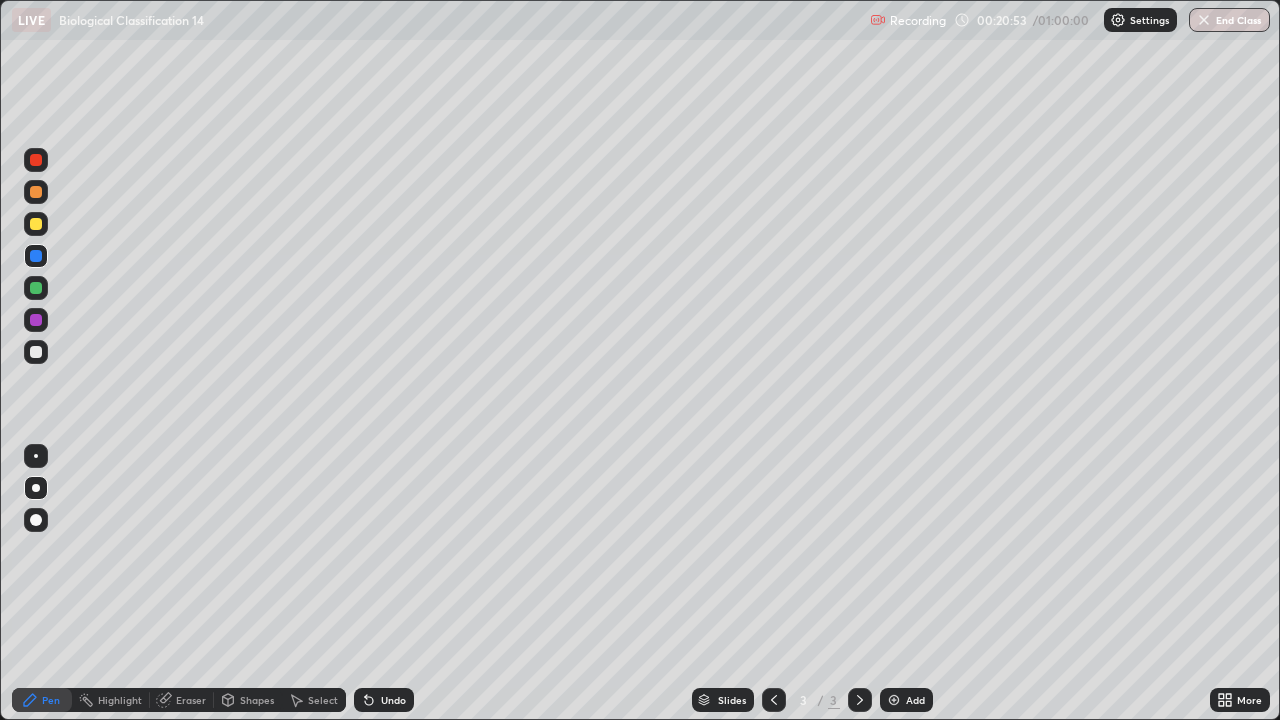 click on "Add" at bounding box center [906, 700] 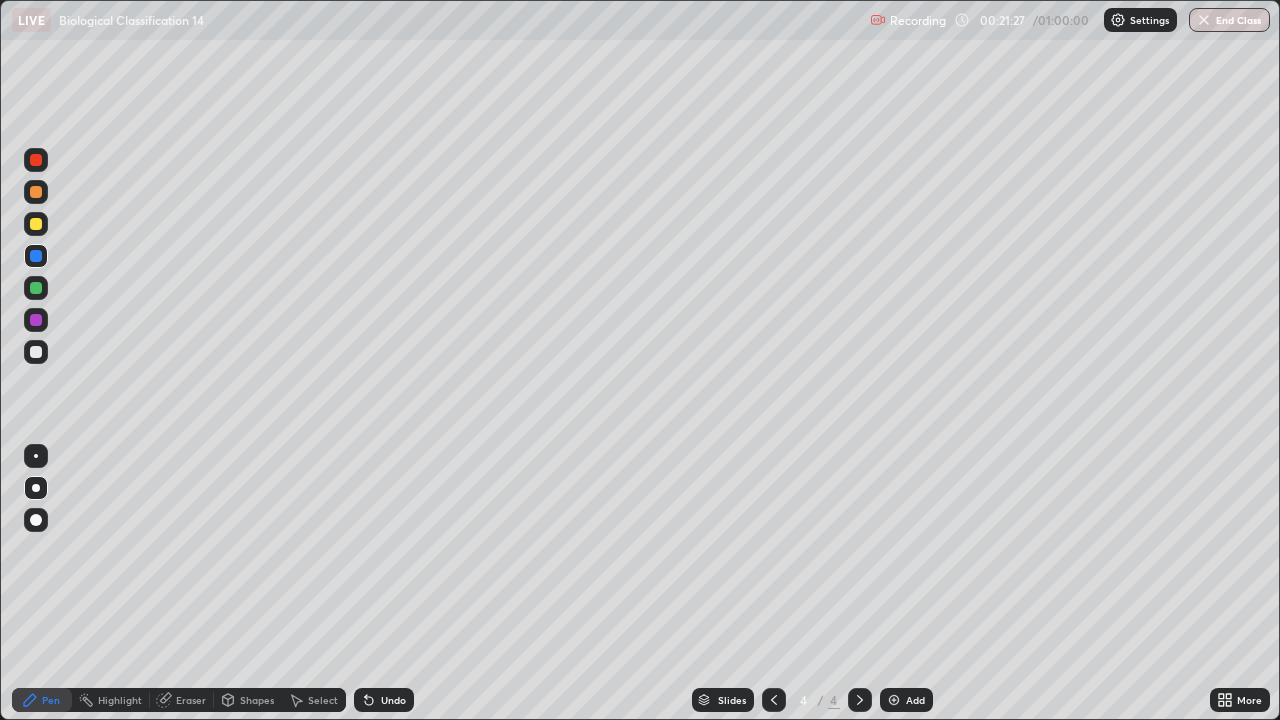 click at bounding box center [36, 352] 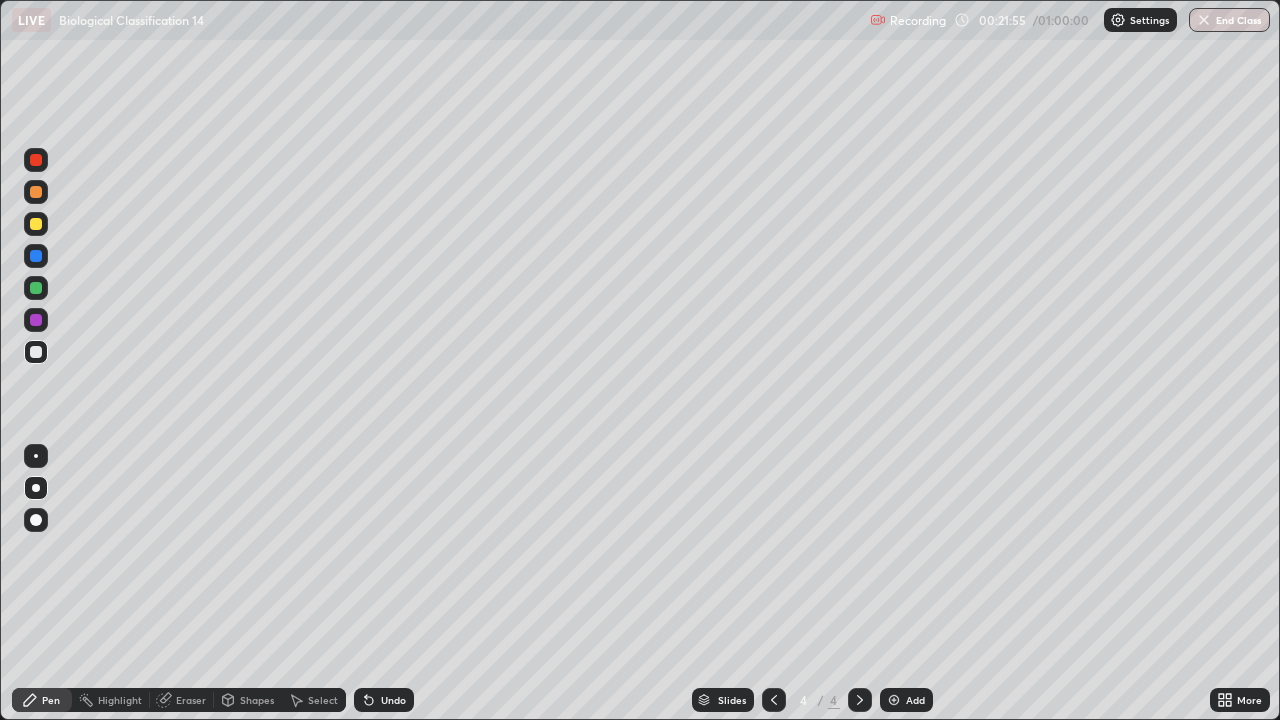 click at bounding box center (36, 256) 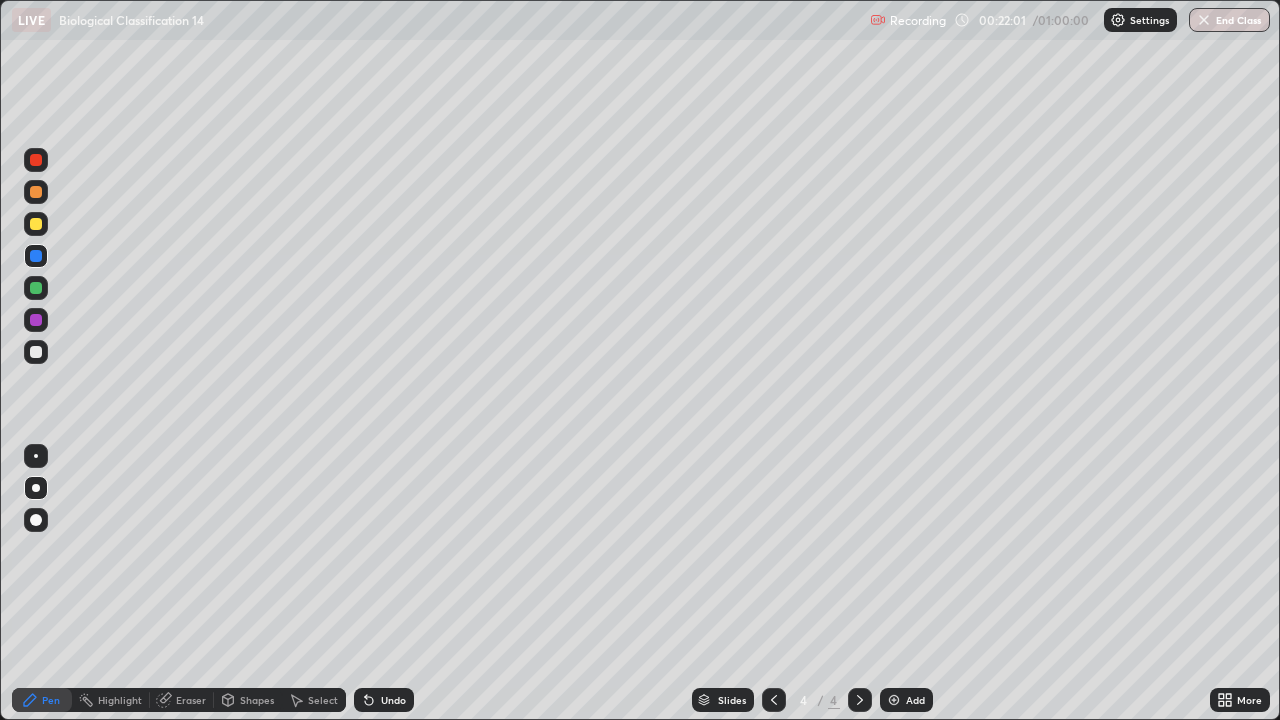 click at bounding box center [36, 352] 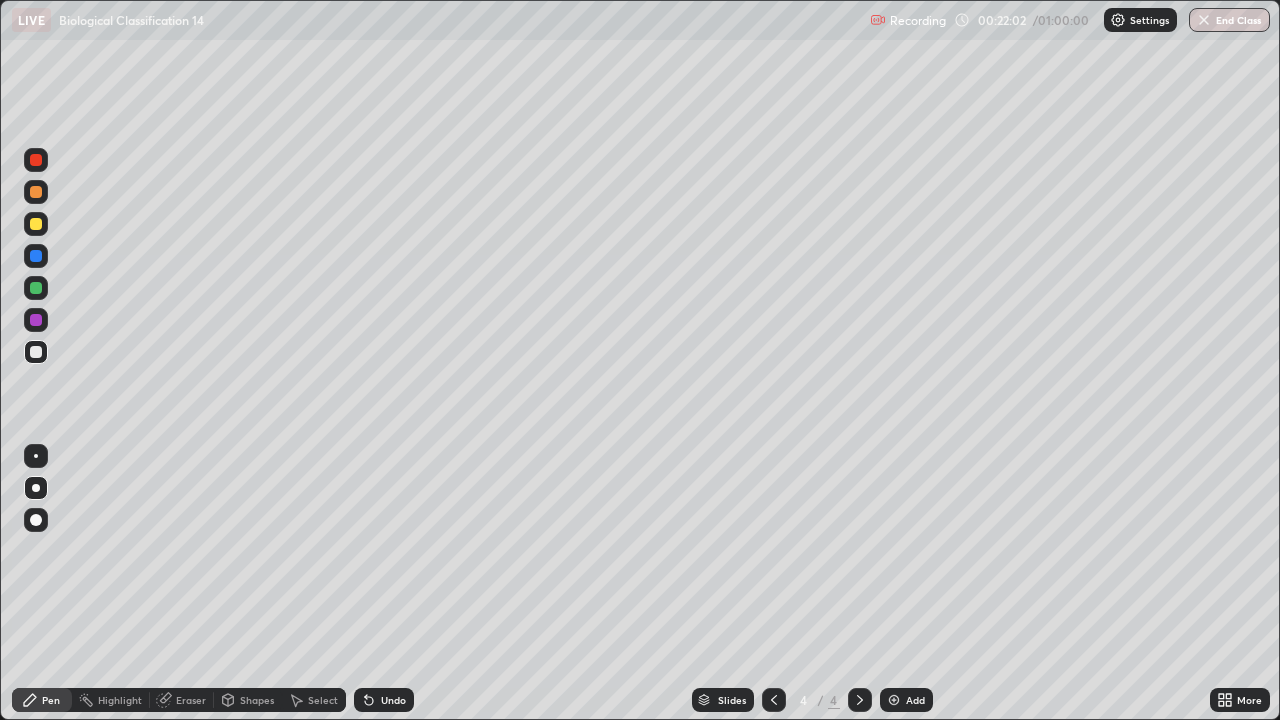 click at bounding box center (36, 256) 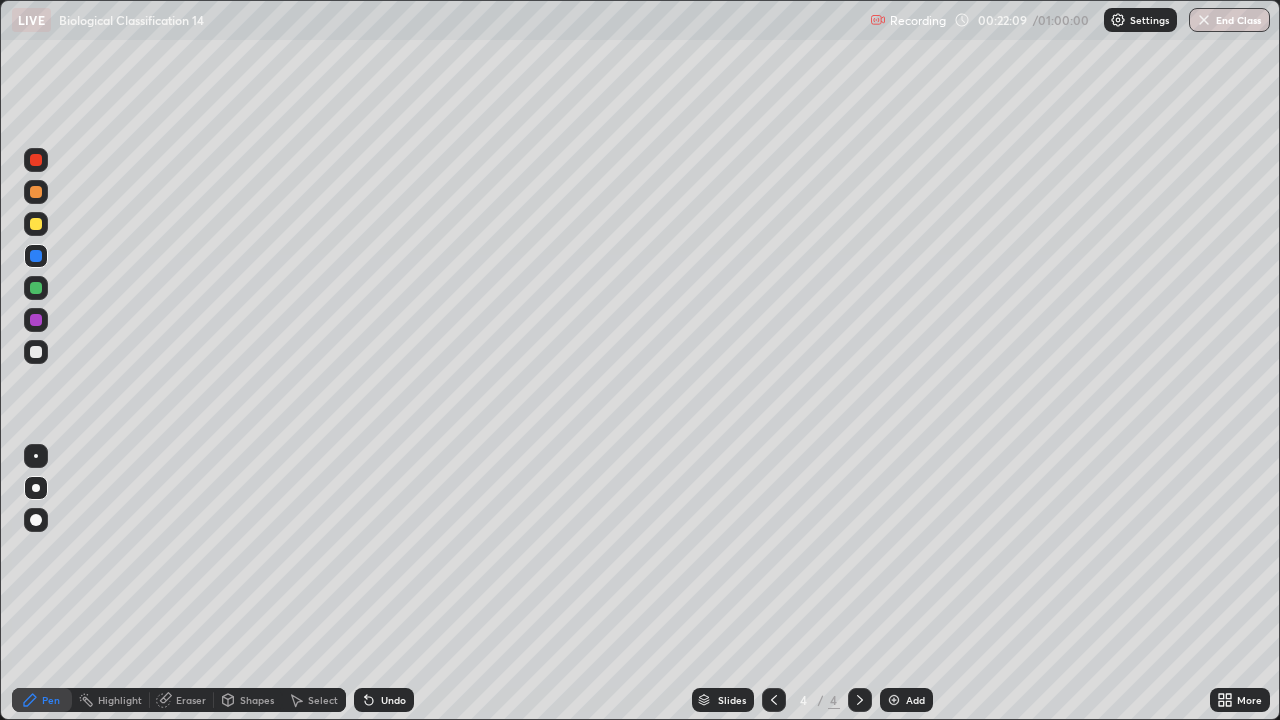 click at bounding box center [36, 352] 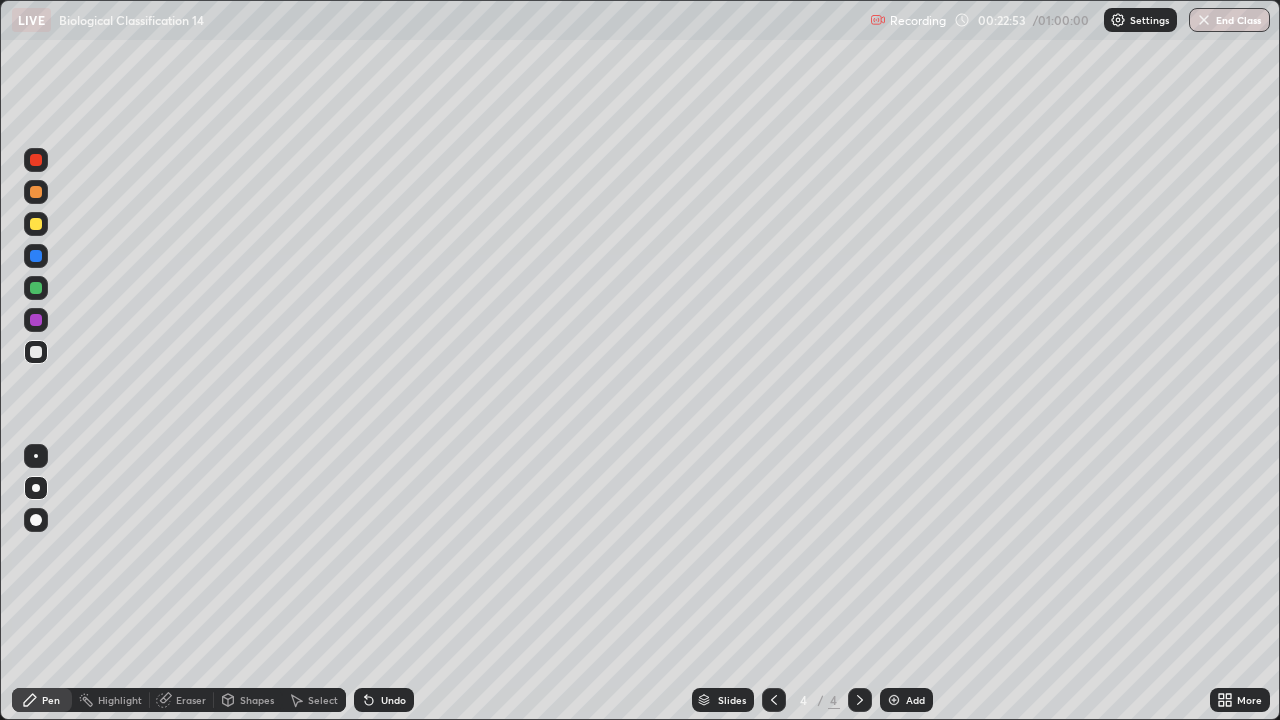 click at bounding box center [36, 256] 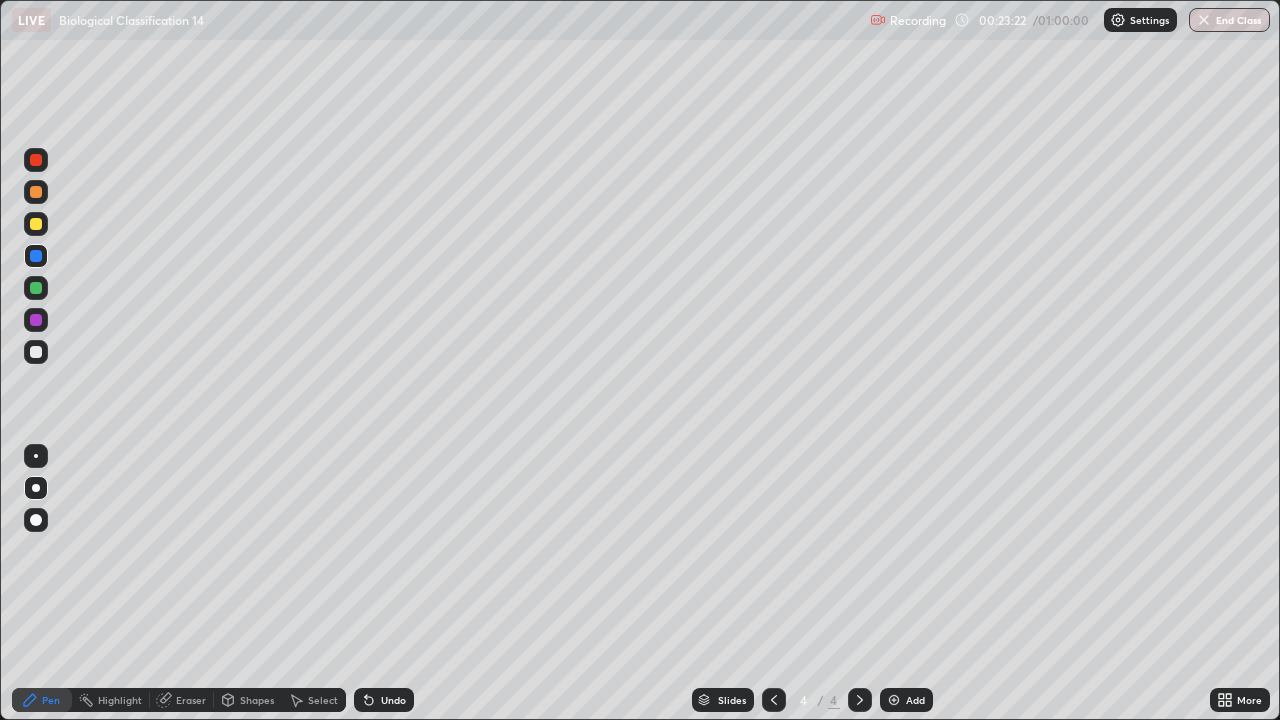 click at bounding box center [36, 352] 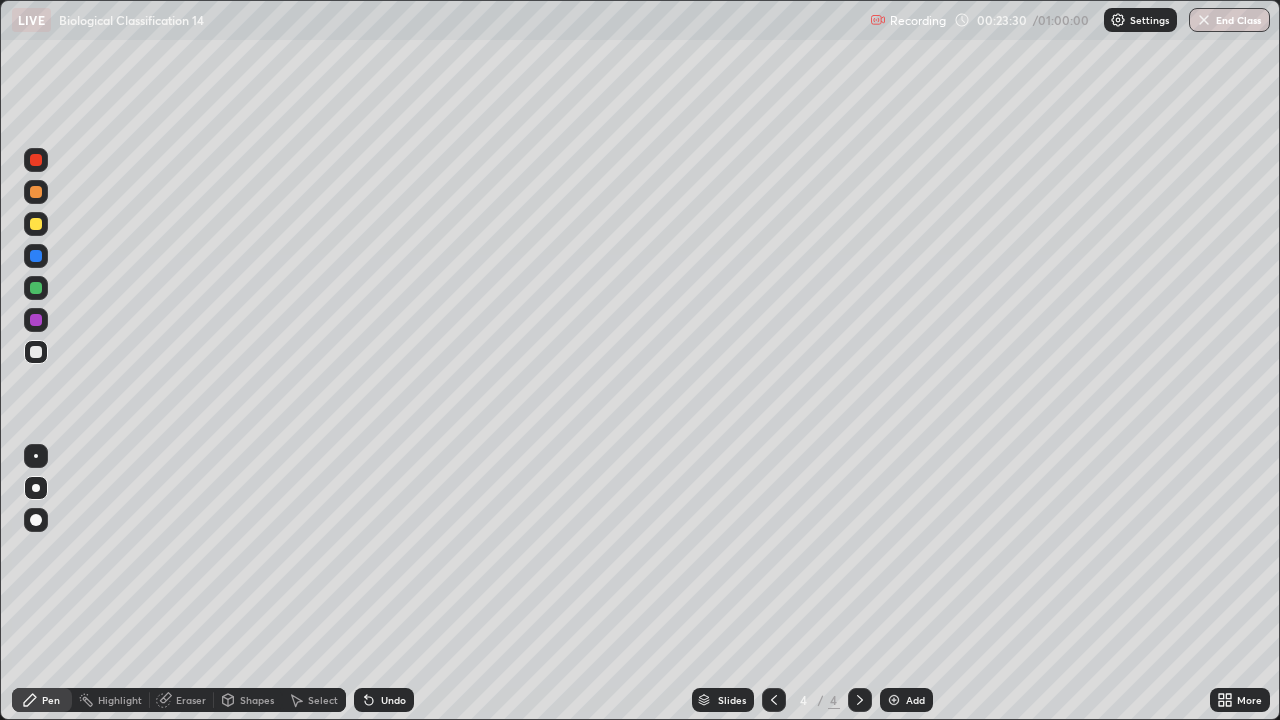 click at bounding box center (36, 352) 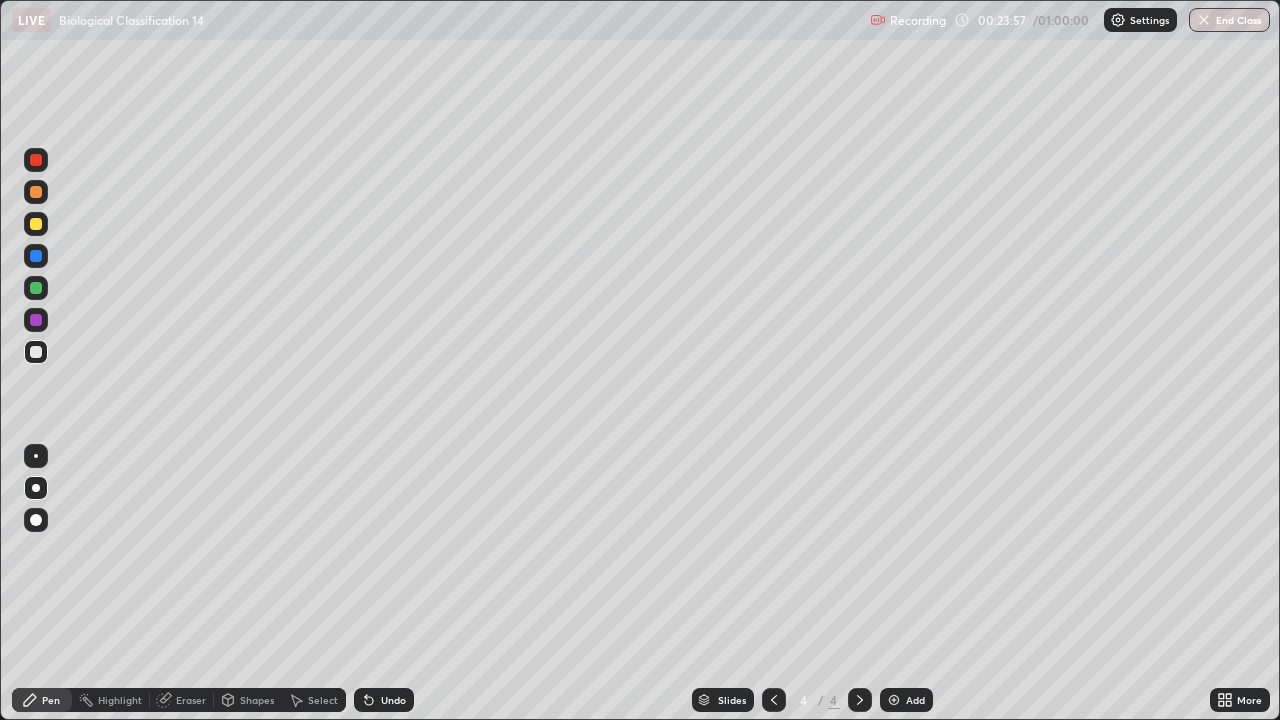 click 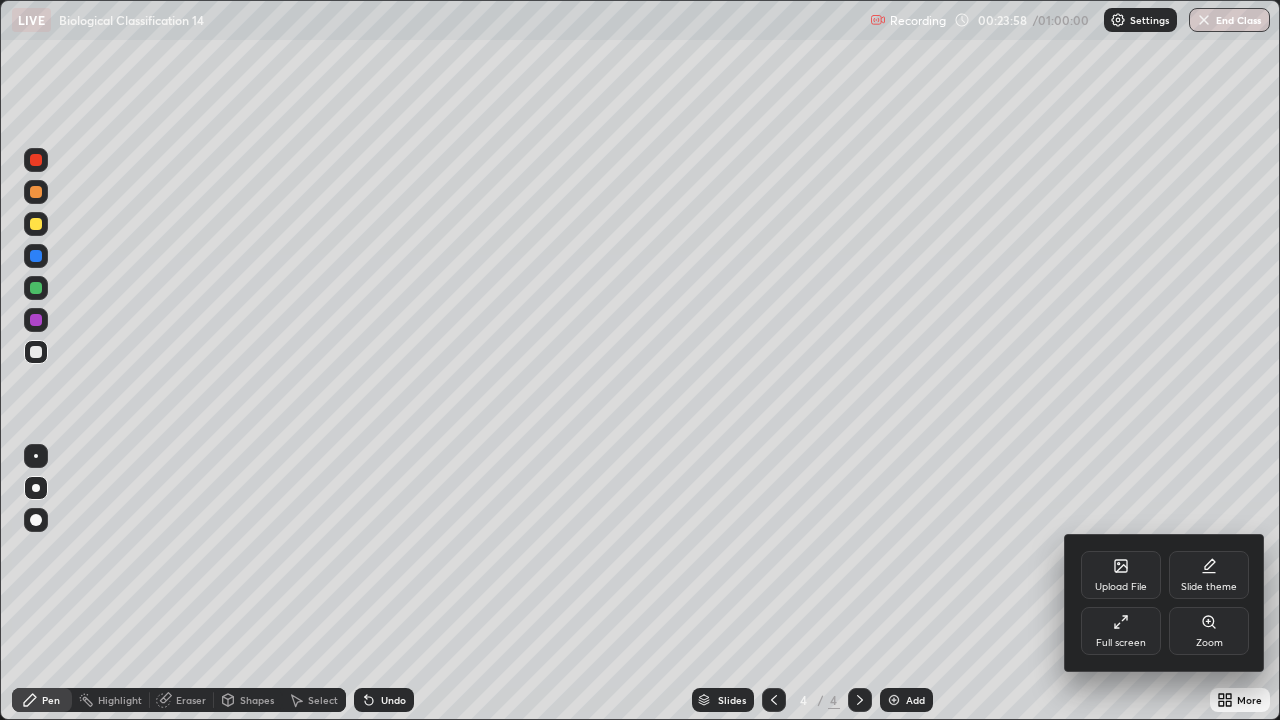 click on "Full screen" at bounding box center [1121, 631] 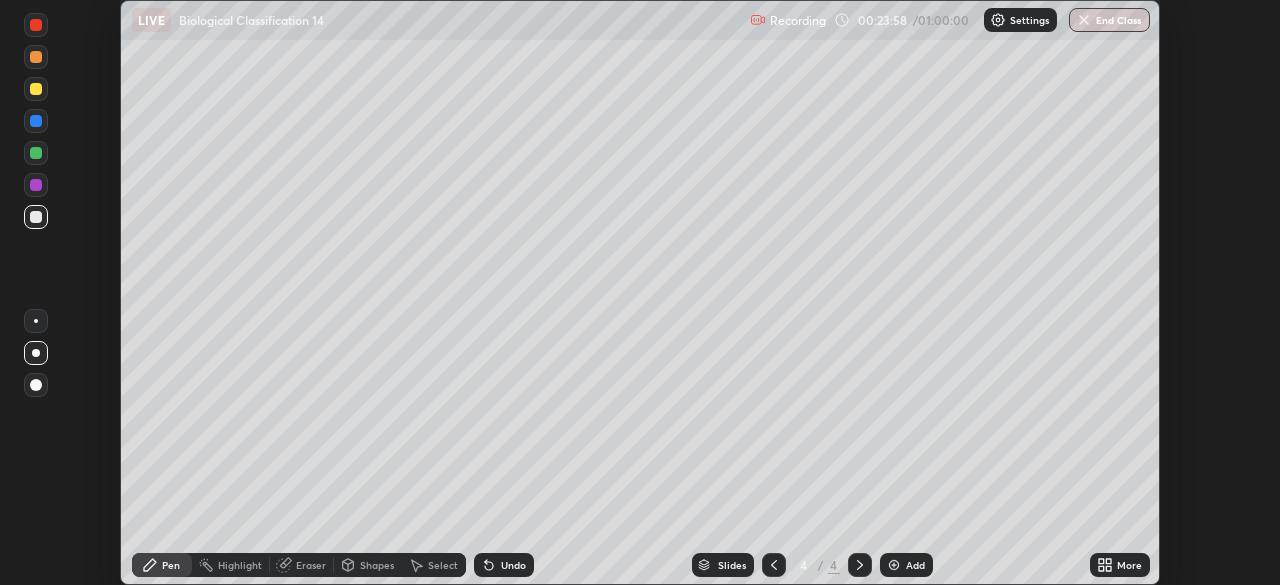 scroll, scrollTop: 585, scrollLeft: 1280, axis: both 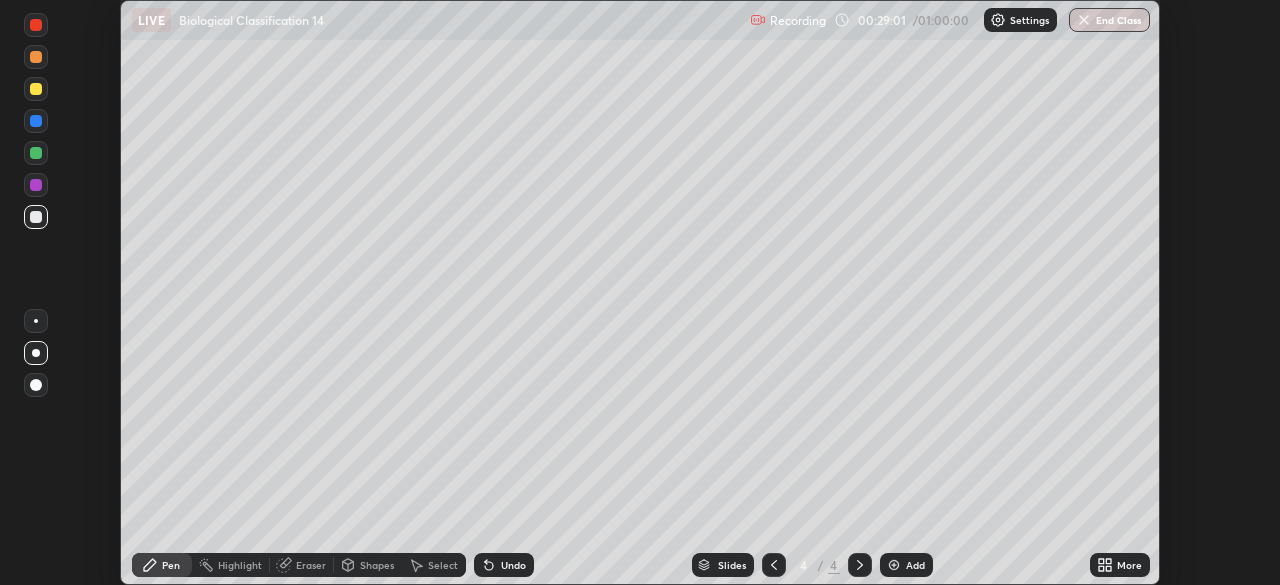 click on "More" at bounding box center [1120, 565] 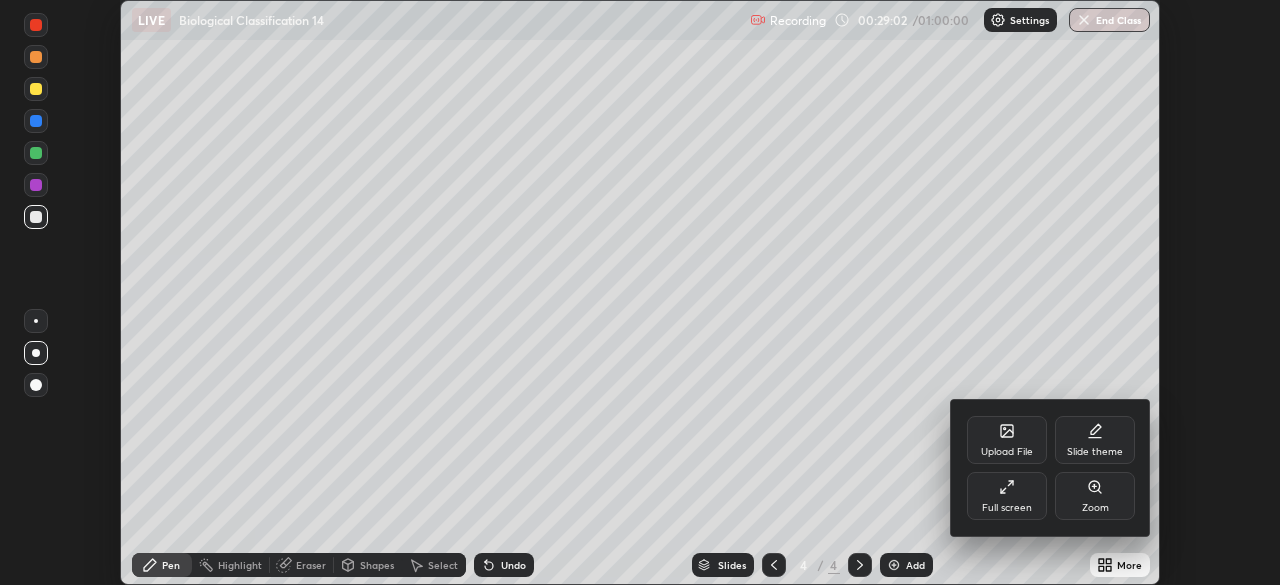 click on "Full screen" at bounding box center (1007, 496) 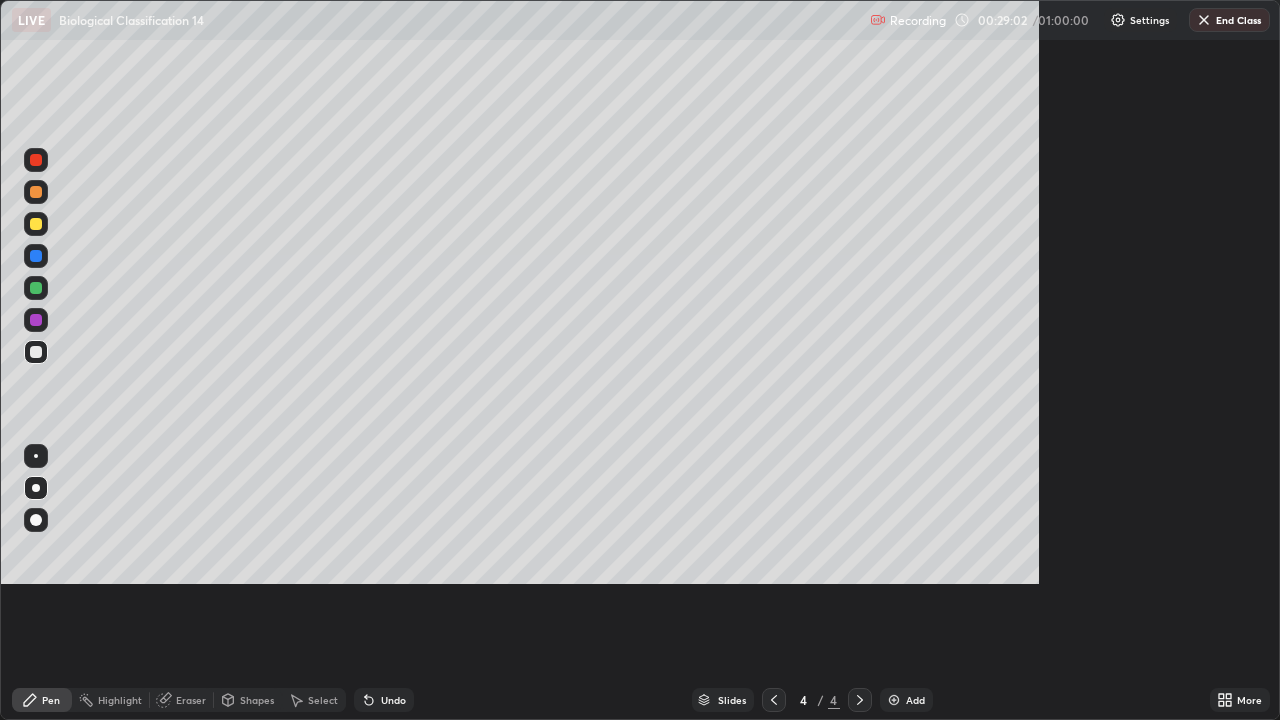 scroll, scrollTop: 99280, scrollLeft: 98720, axis: both 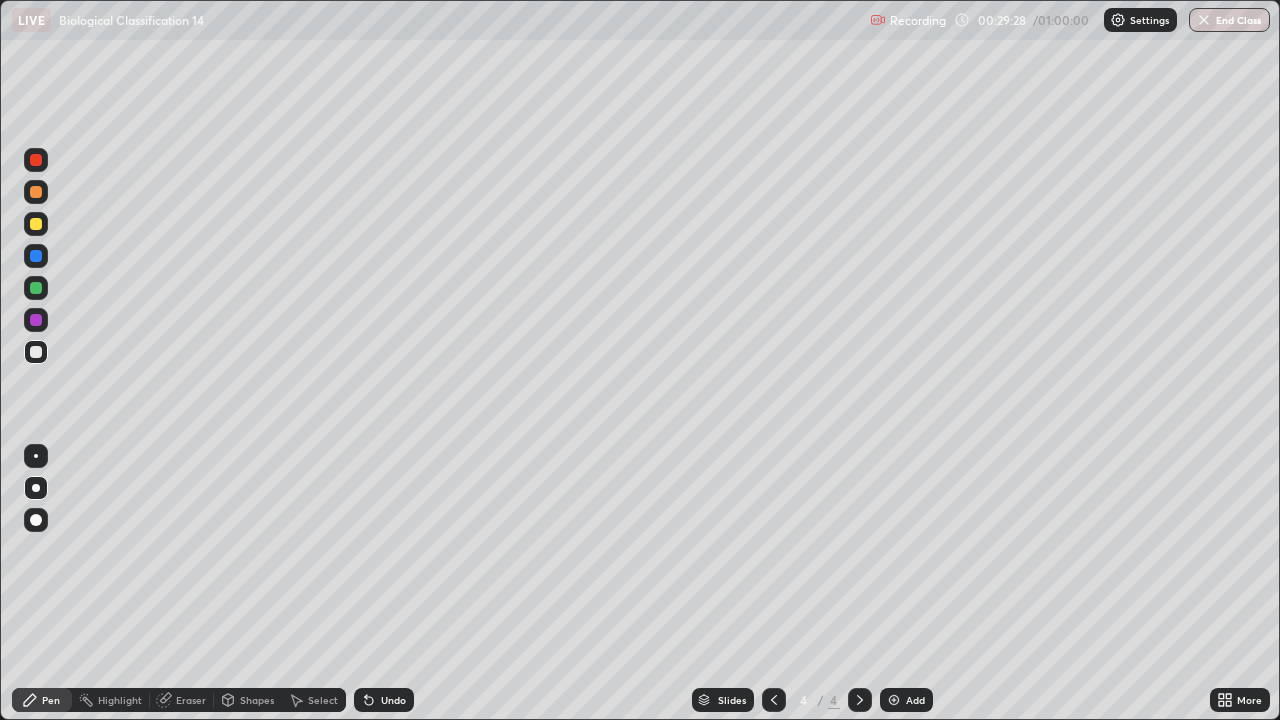 click at bounding box center (36, 224) 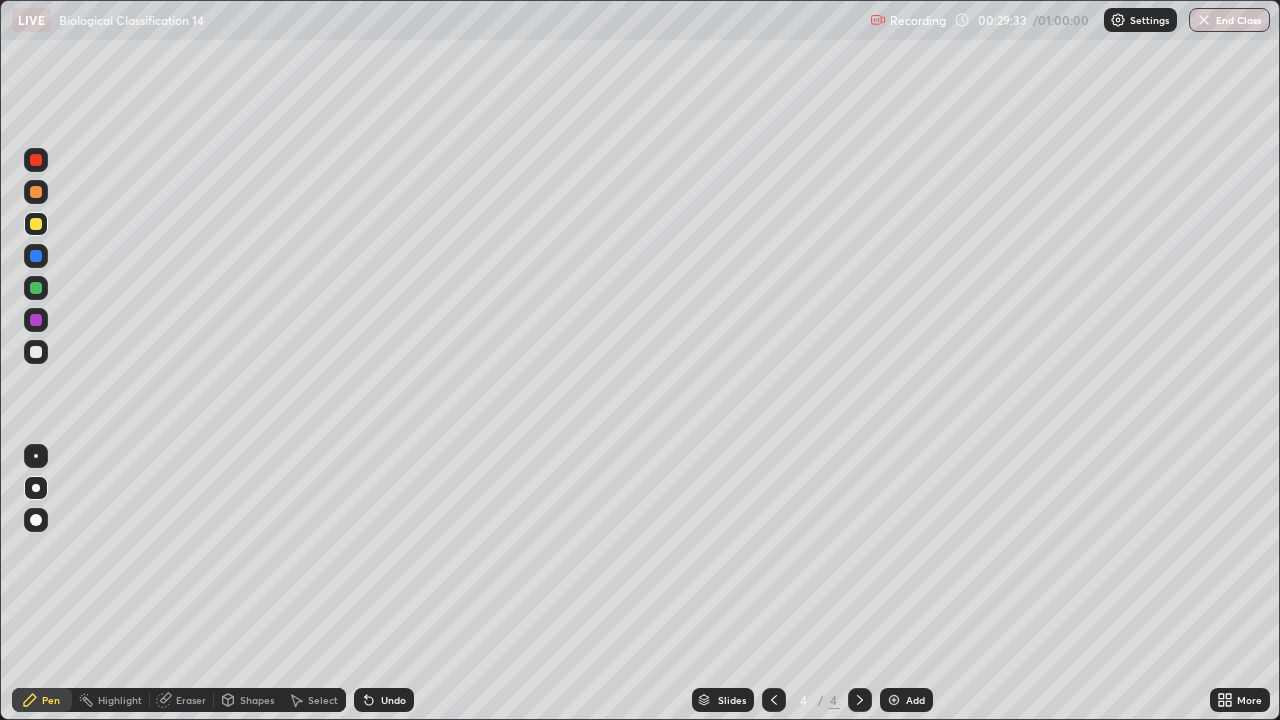 click on "Select" at bounding box center (323, 700) 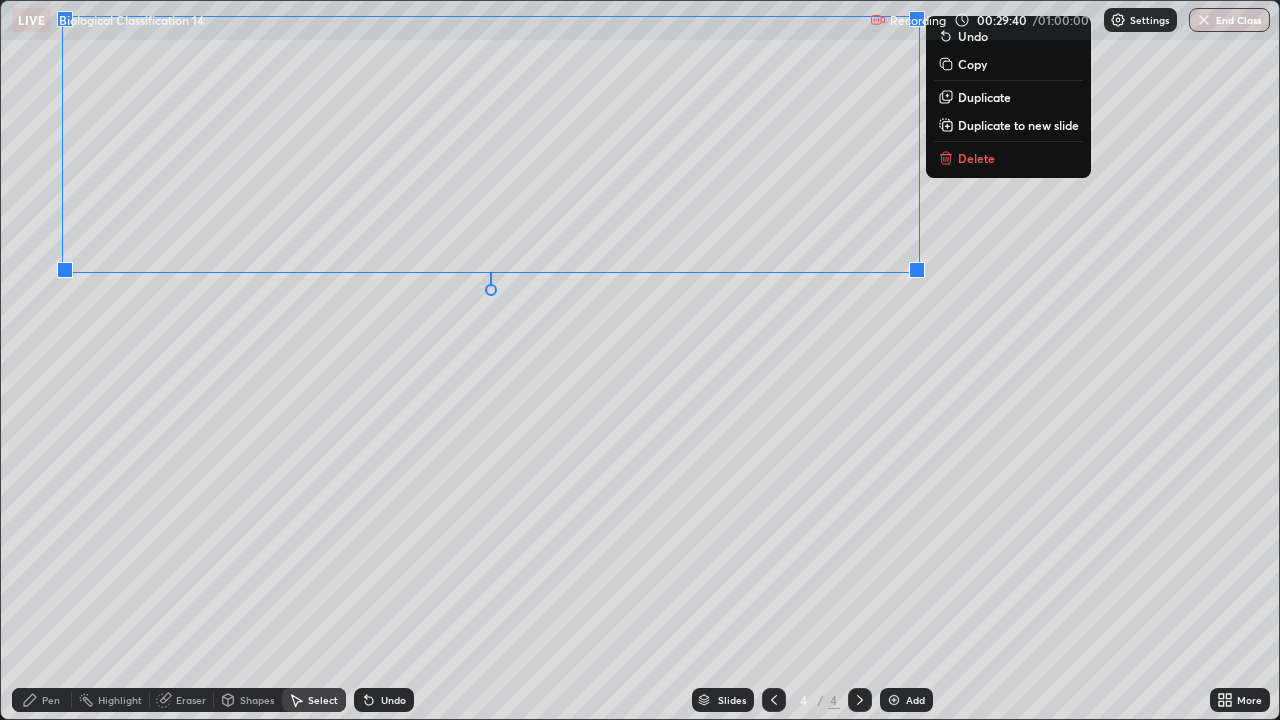 click on "0 ° Undo Copy Duplicate Duplicate to new slide Delete" at bounding box center [640, 360] 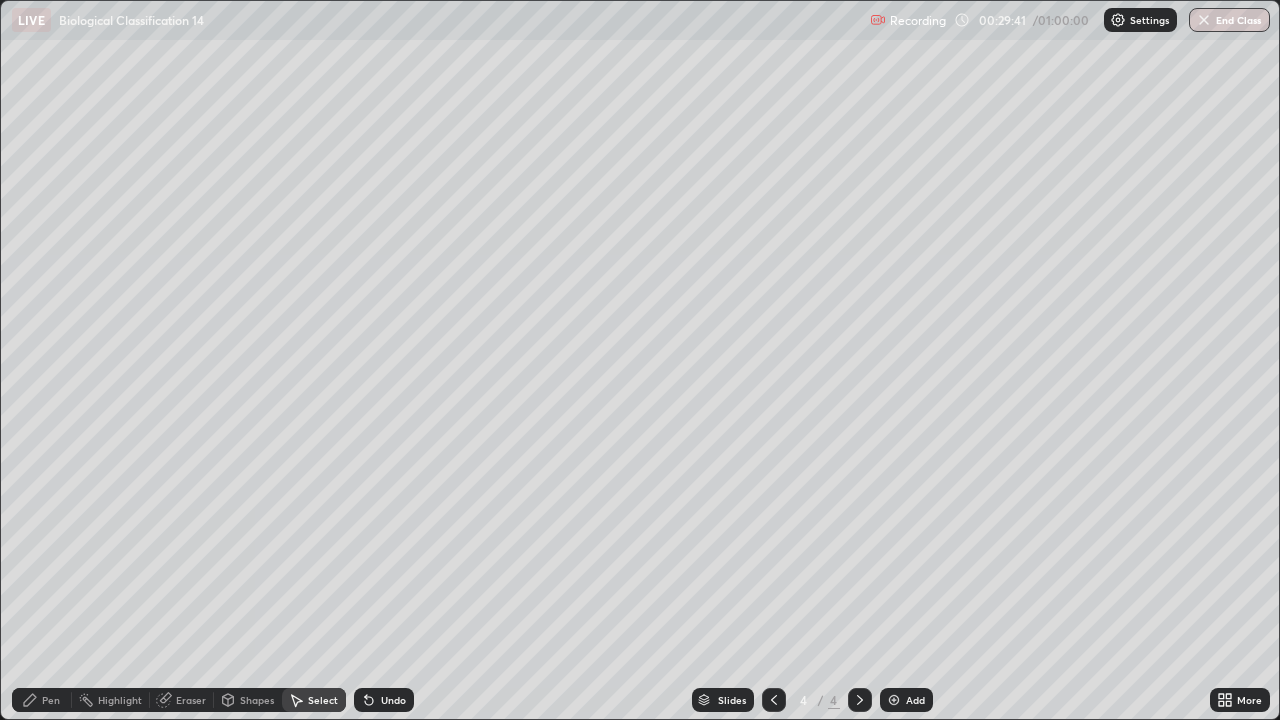 click on "Pen" at bounding box center [51, 700] 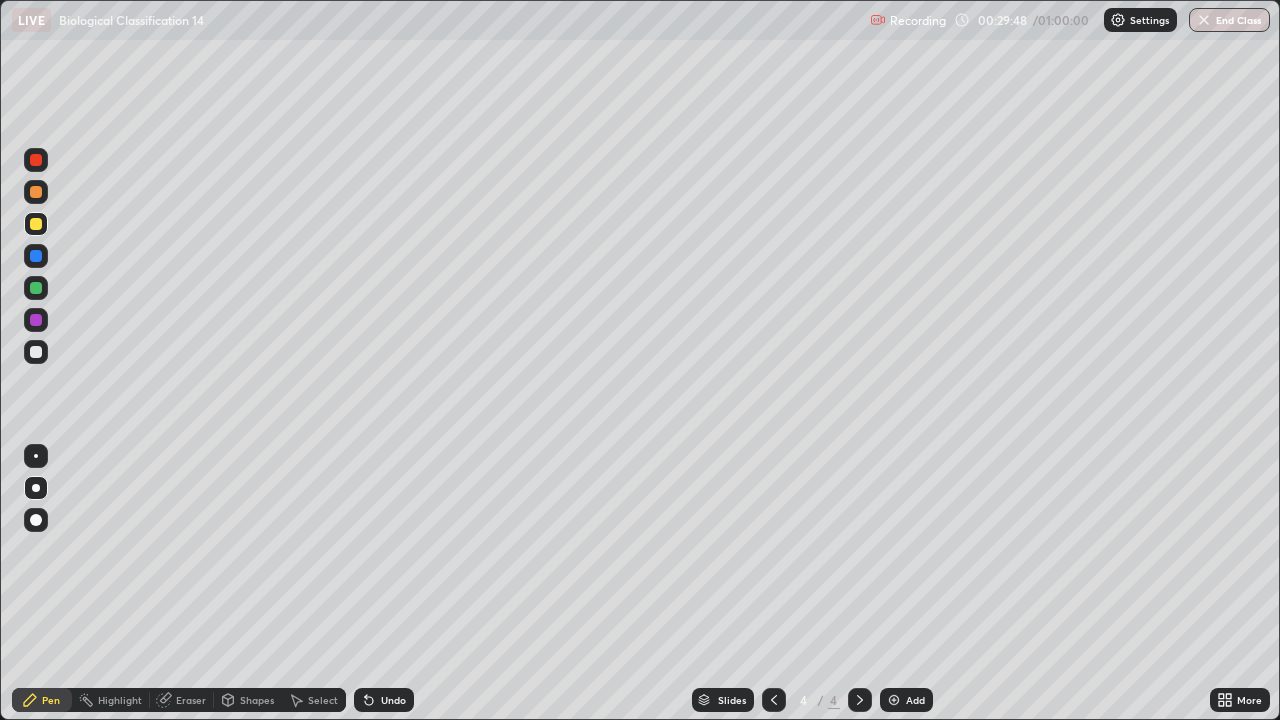 click at bounding box center (36, 288) 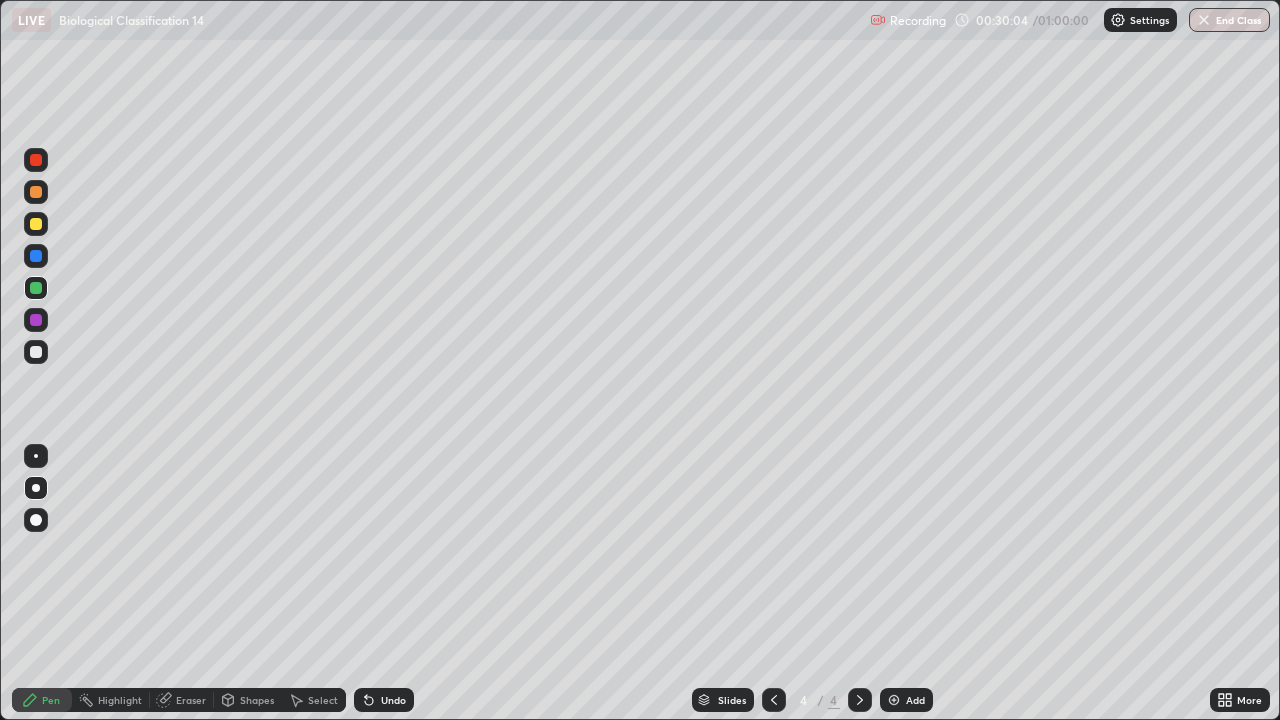 click at bounding box center (36, 352) 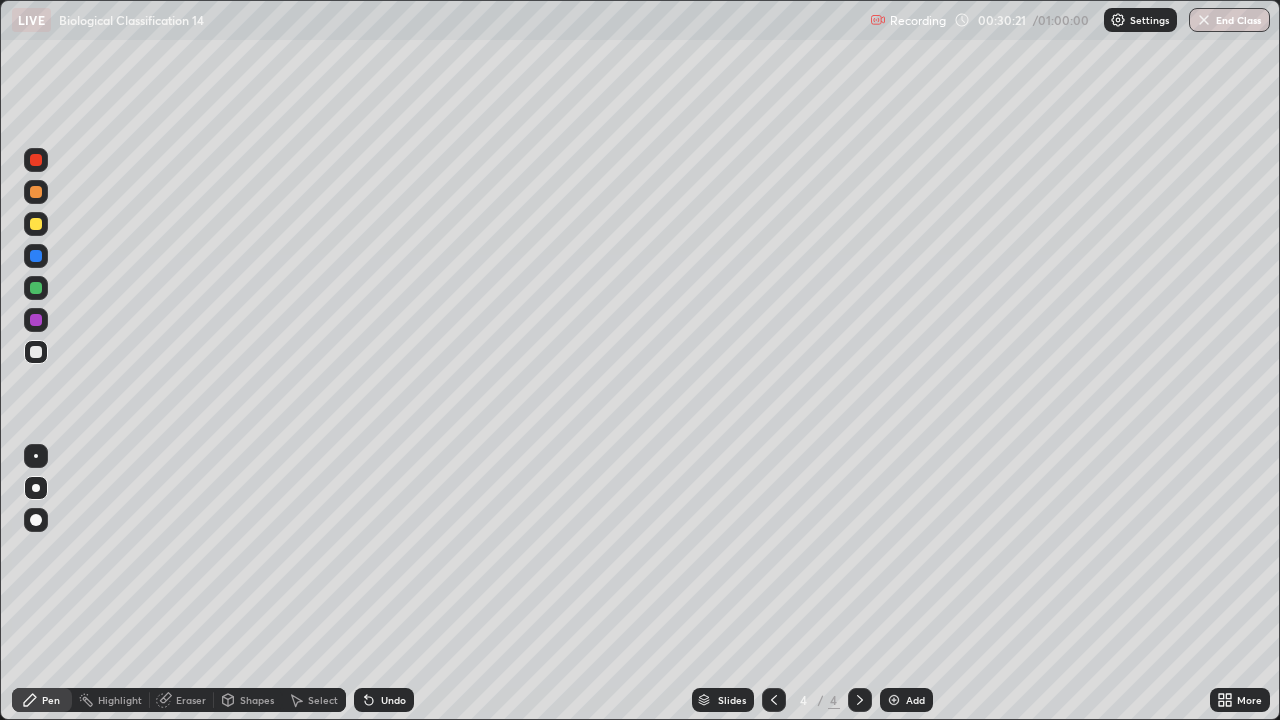 click at bounding box center [36, 288] 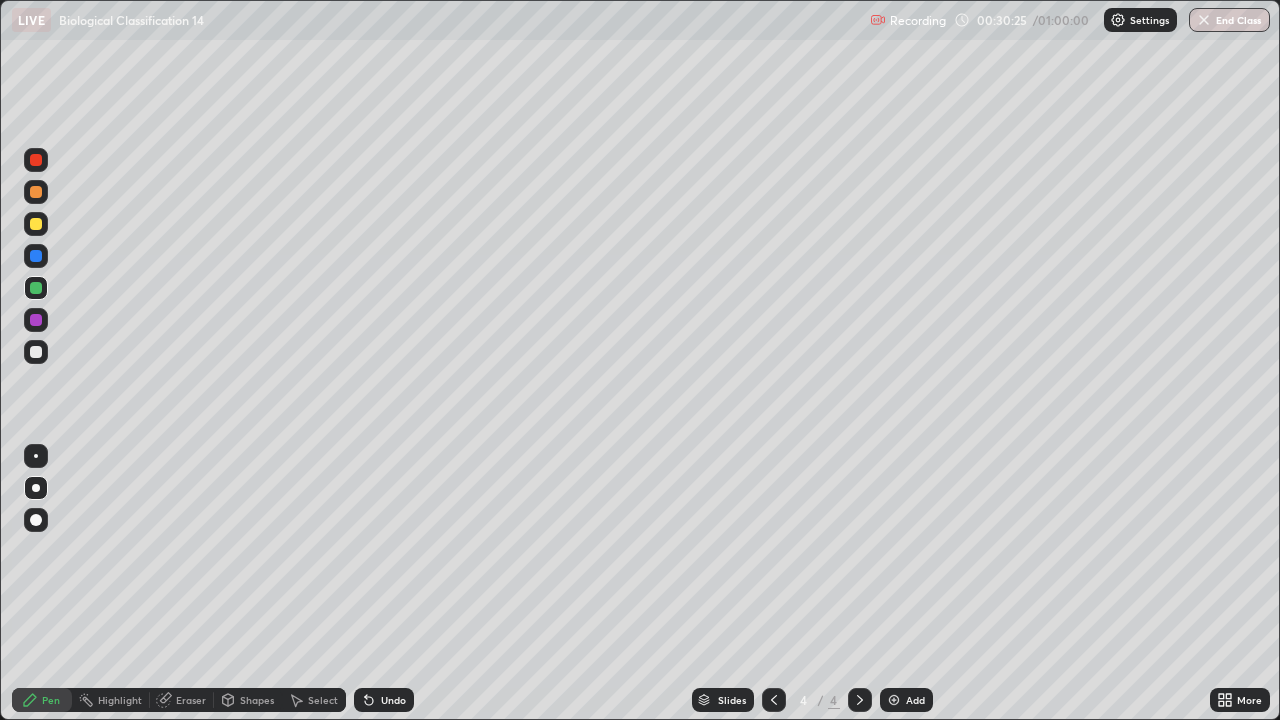 click at bounding box center (36, 224) 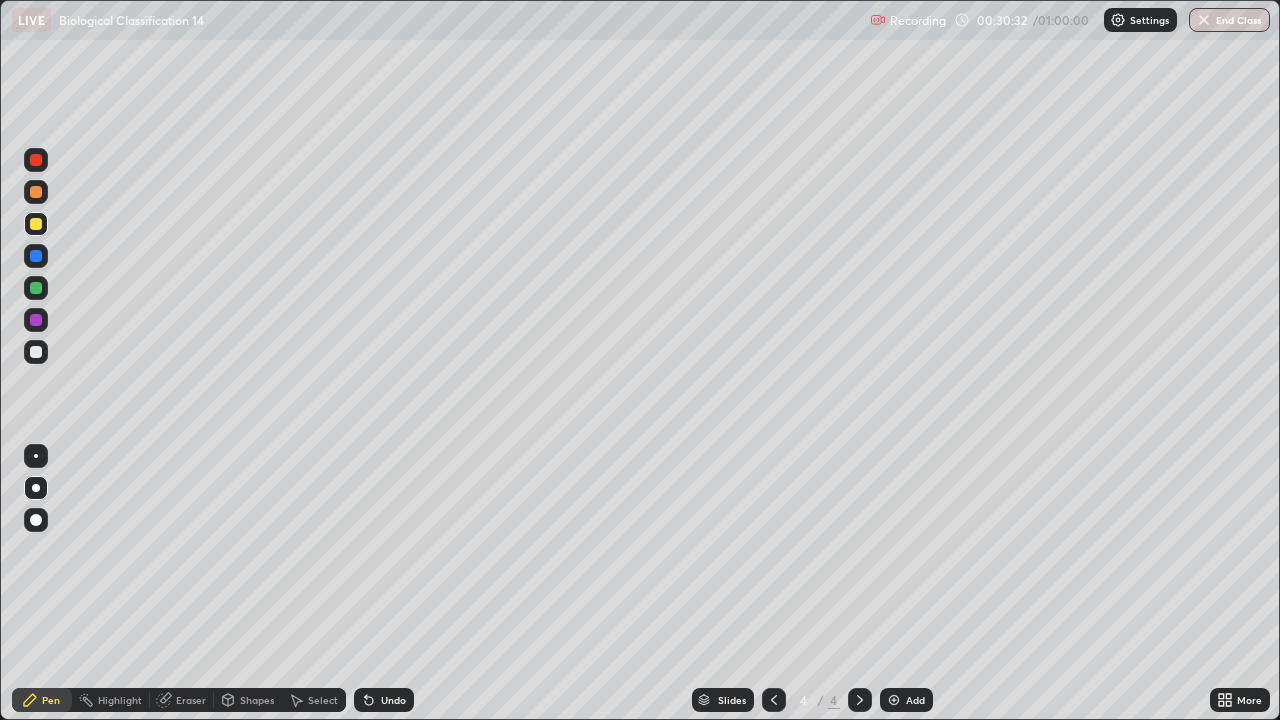 click at bounding box center [36, 352] 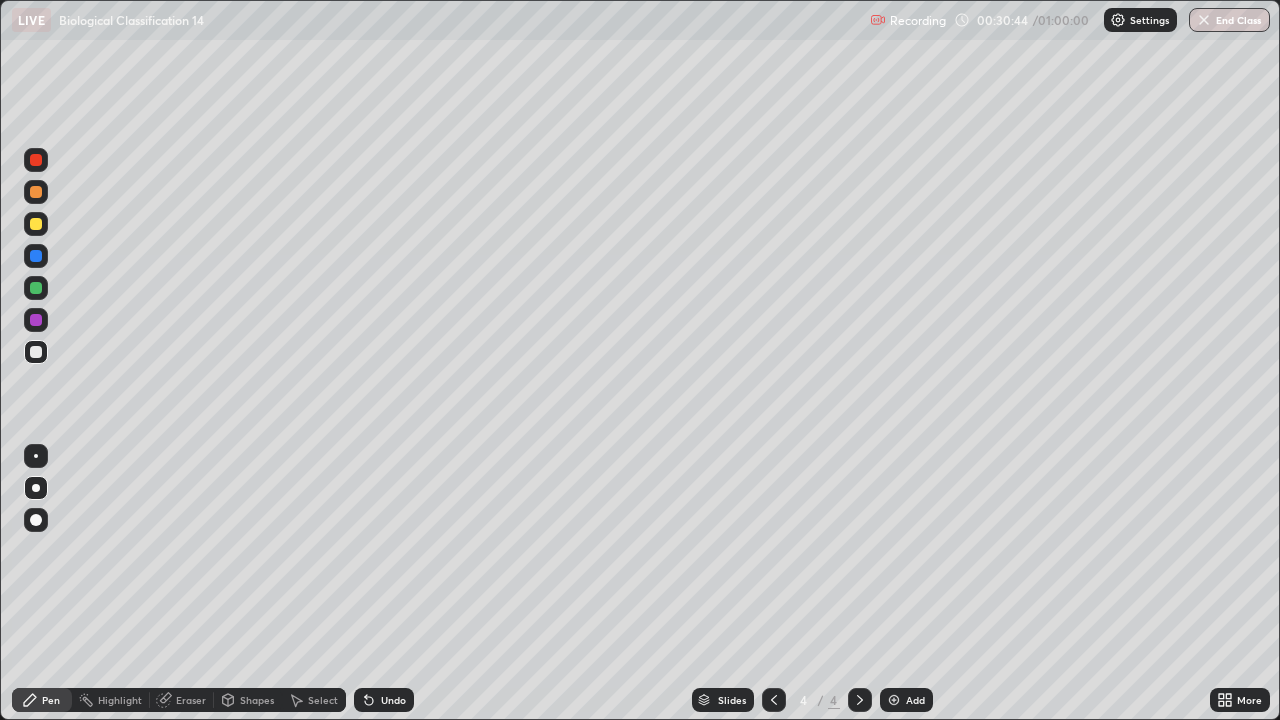 click at bounding box center [36, 288] 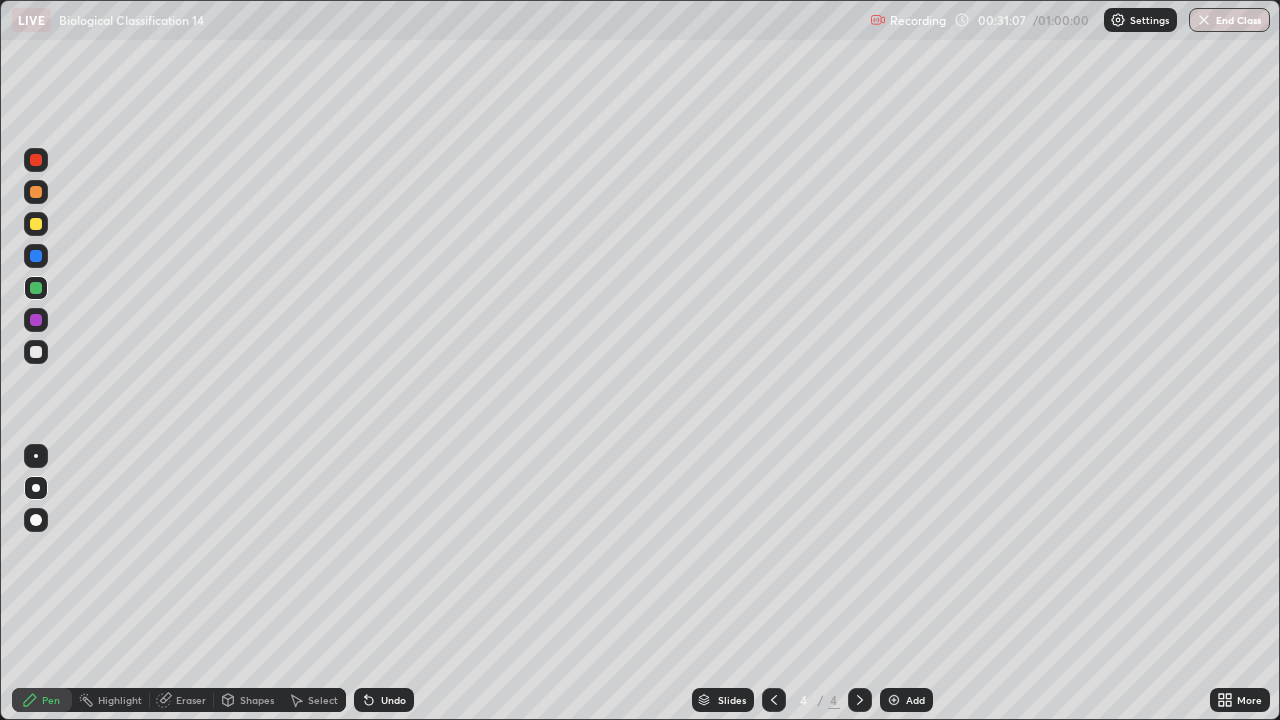 click at bounding box center (36, 224) 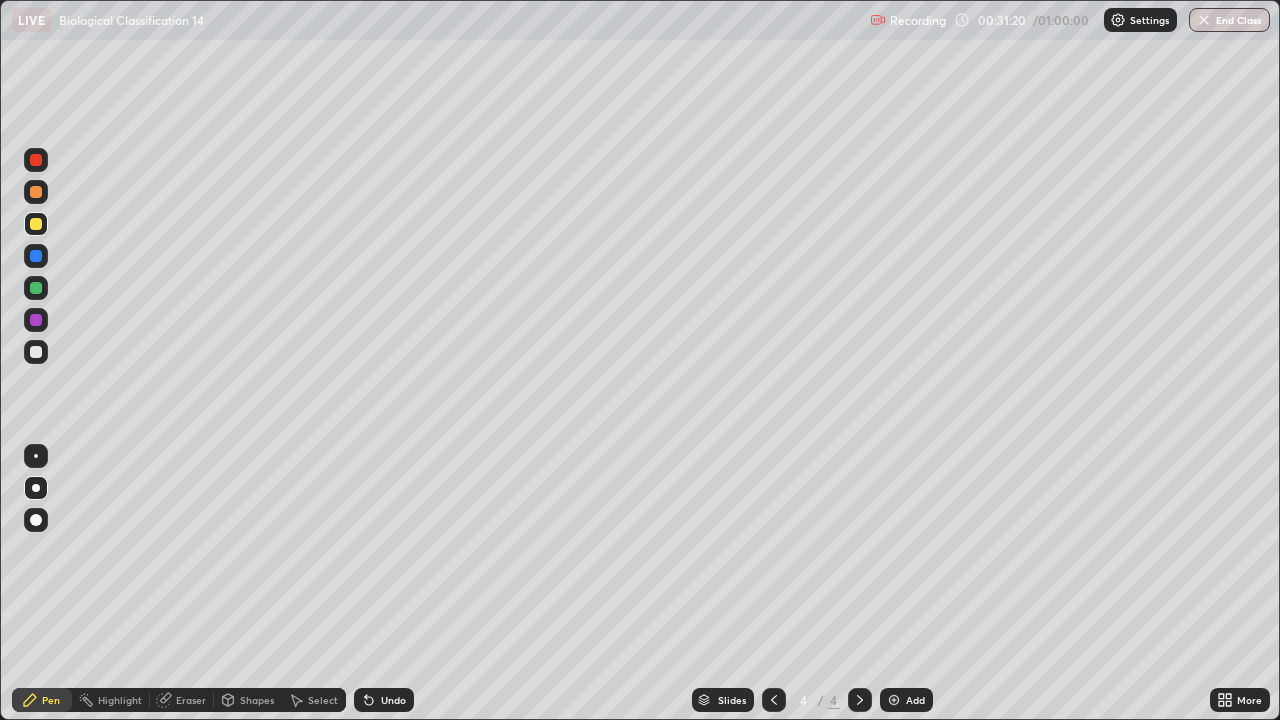 click on "Select" at bounding box center (323, 700) 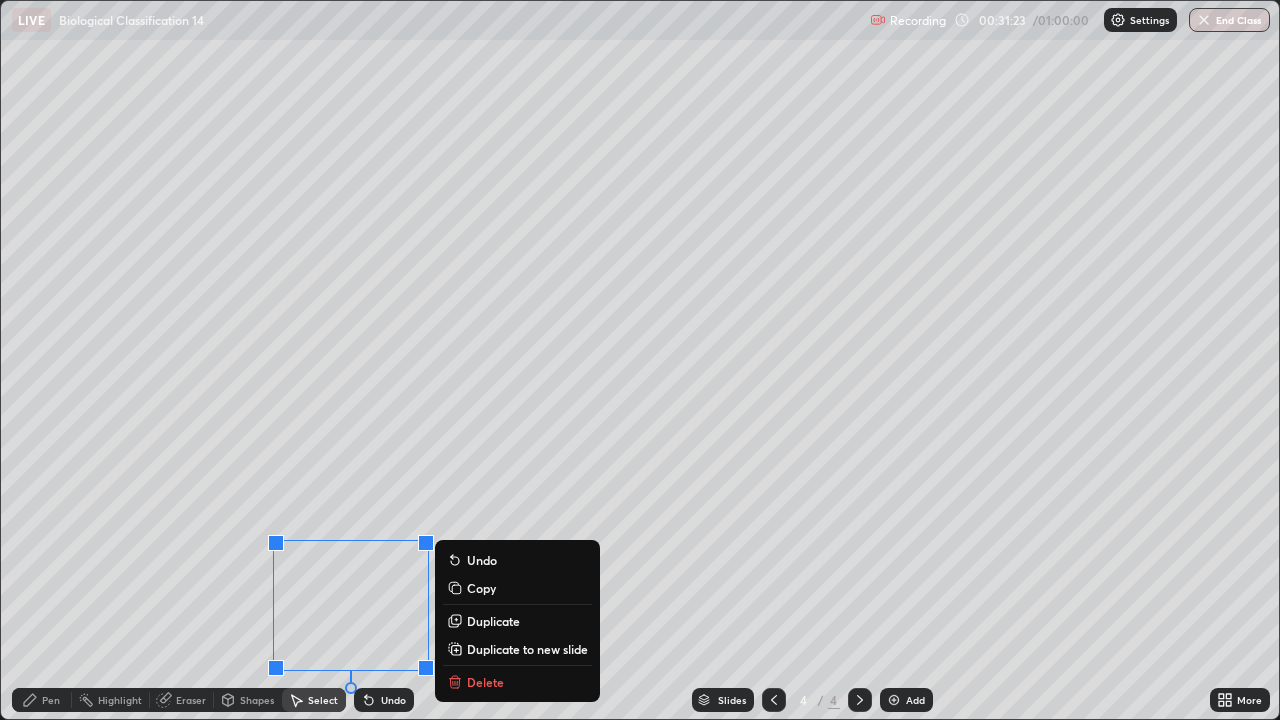 click on "Duplicate" at bounding box center (493, 621) 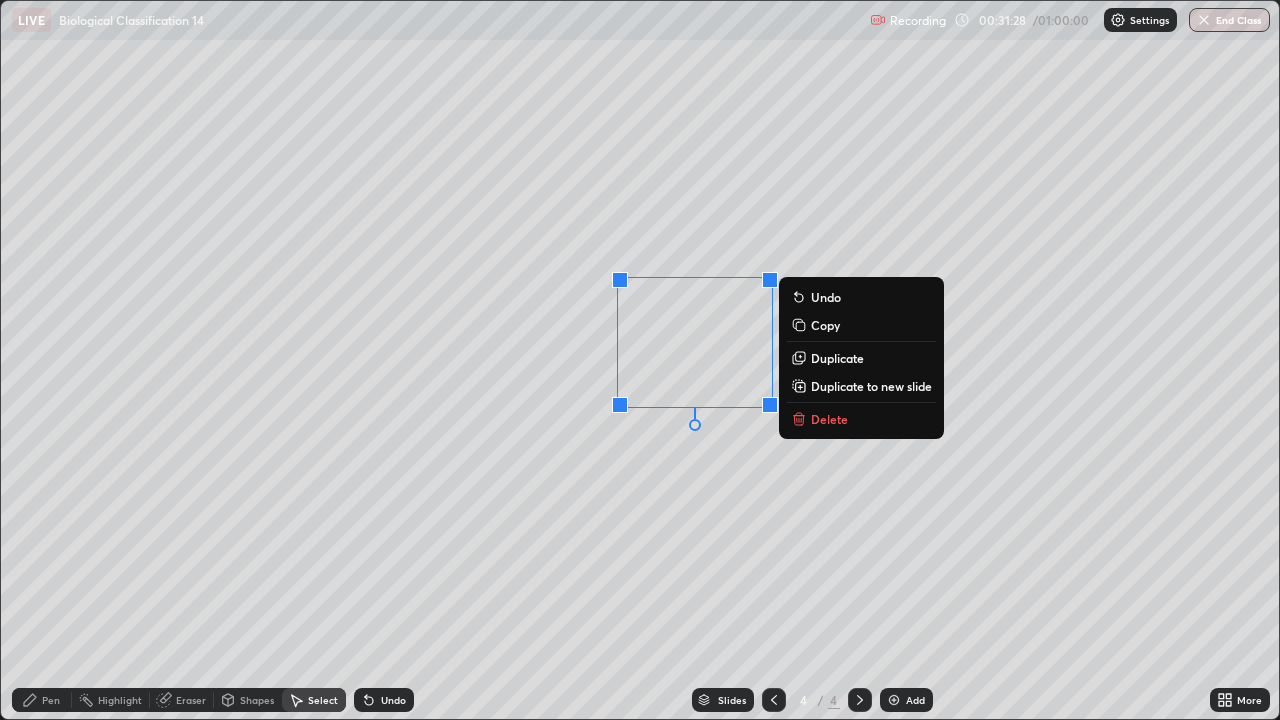 click on "0 ° Undo Copy Duplicate Duplicate to new slide Delete" at bounding box center (640, 360) 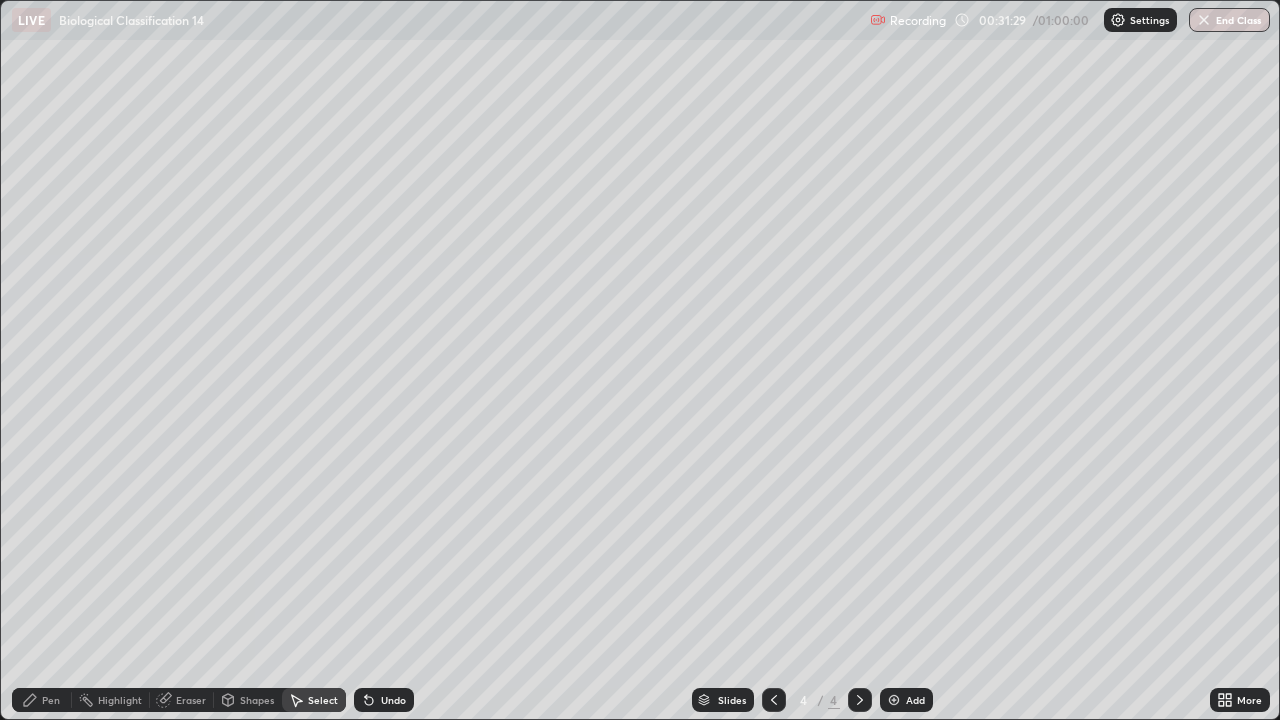 click on "Pen" at bounding box center (51, 700) 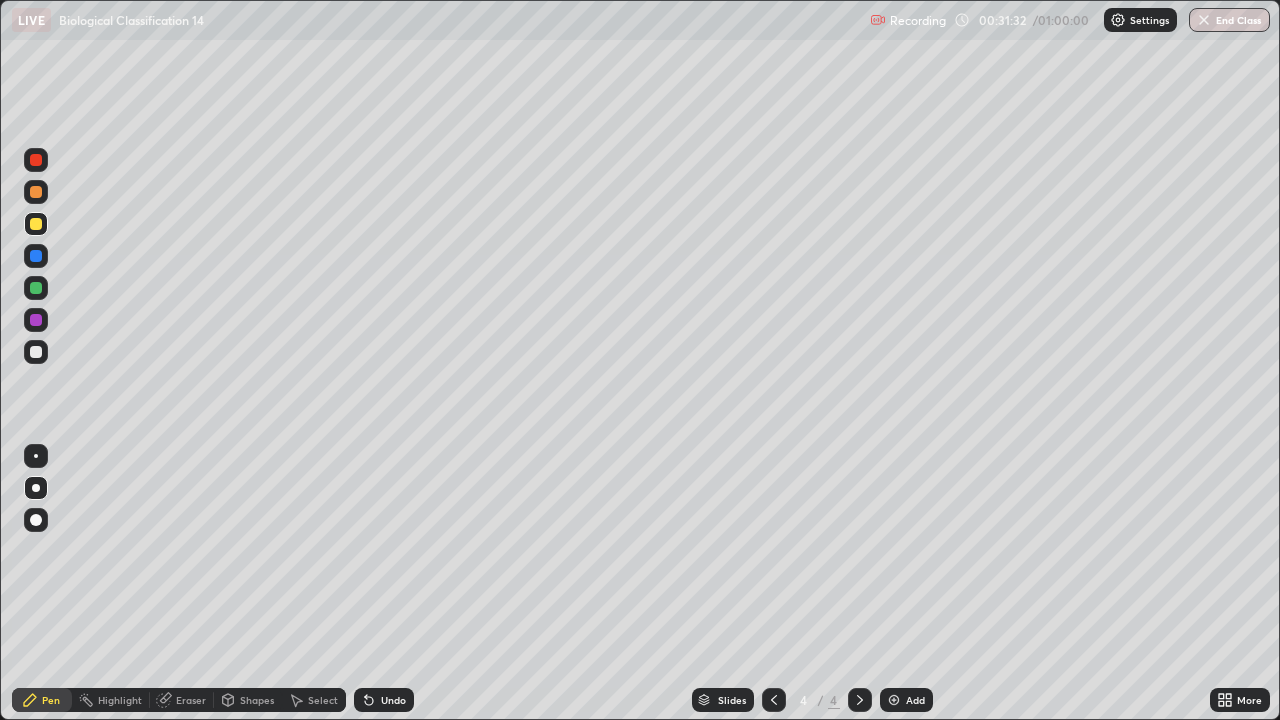 click at bounding box center [36, 320] 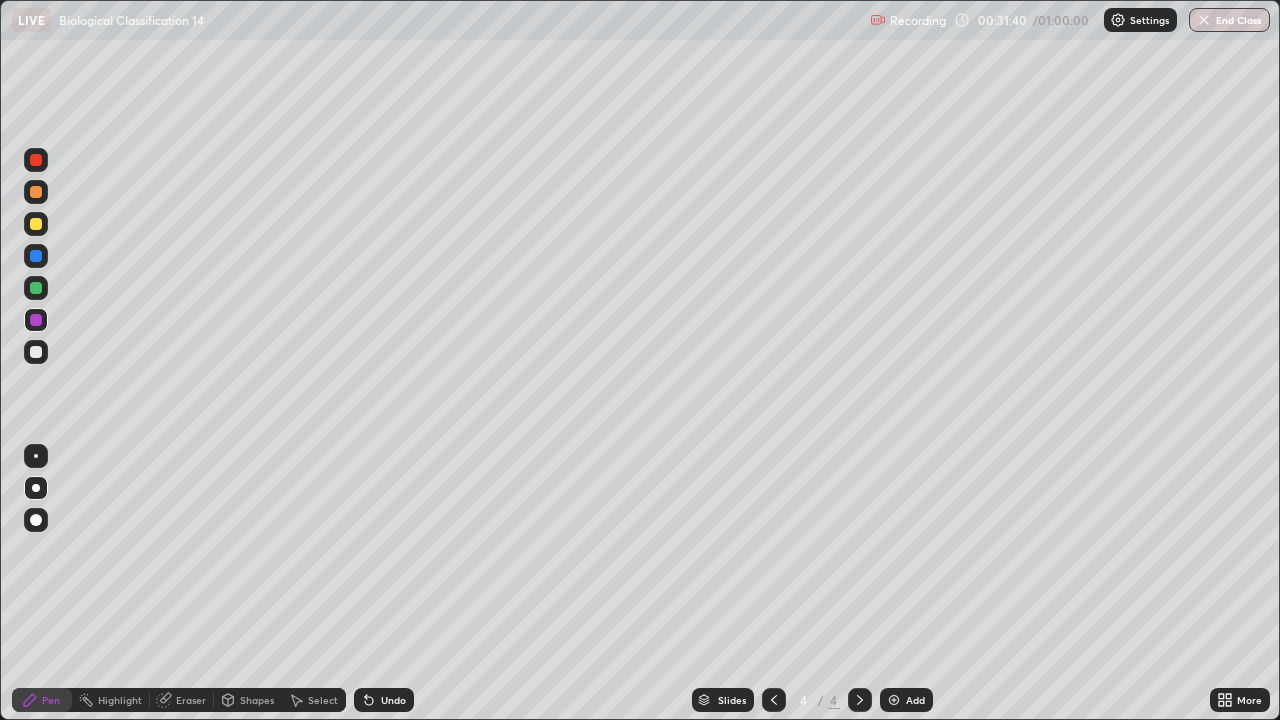 click at bounding box center [36, 352] 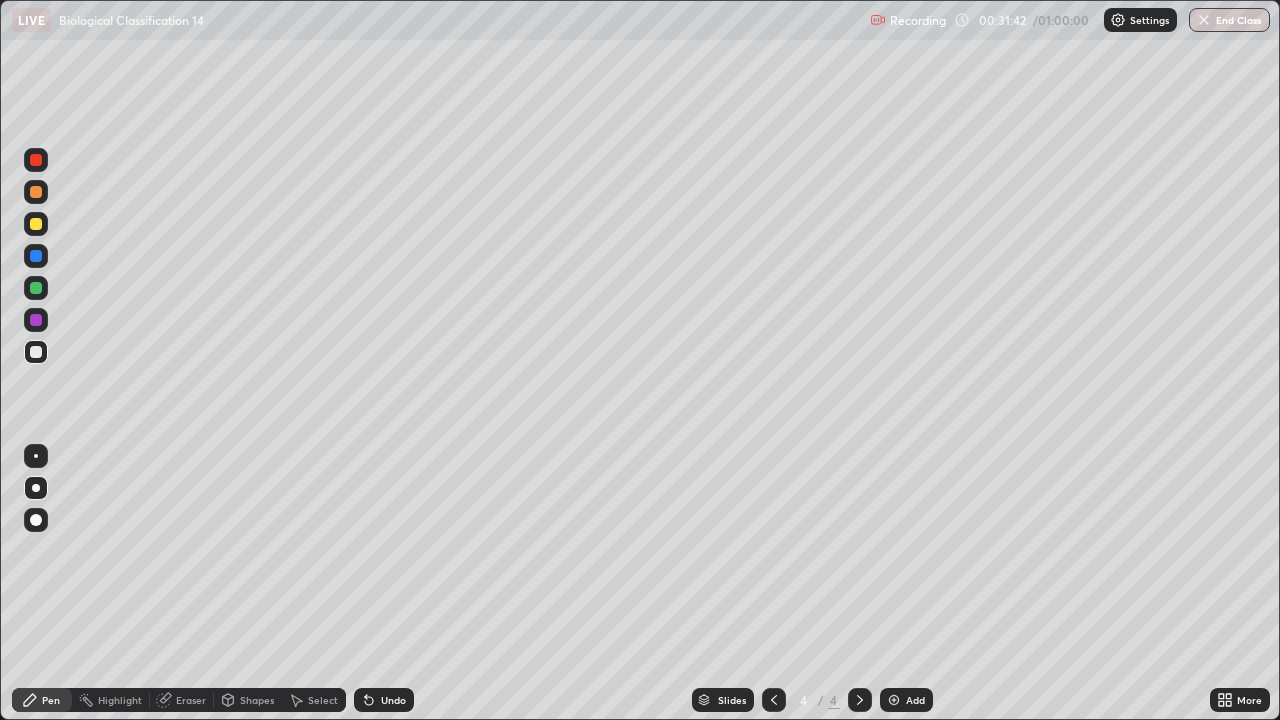 click at bounding box center (36, 288) 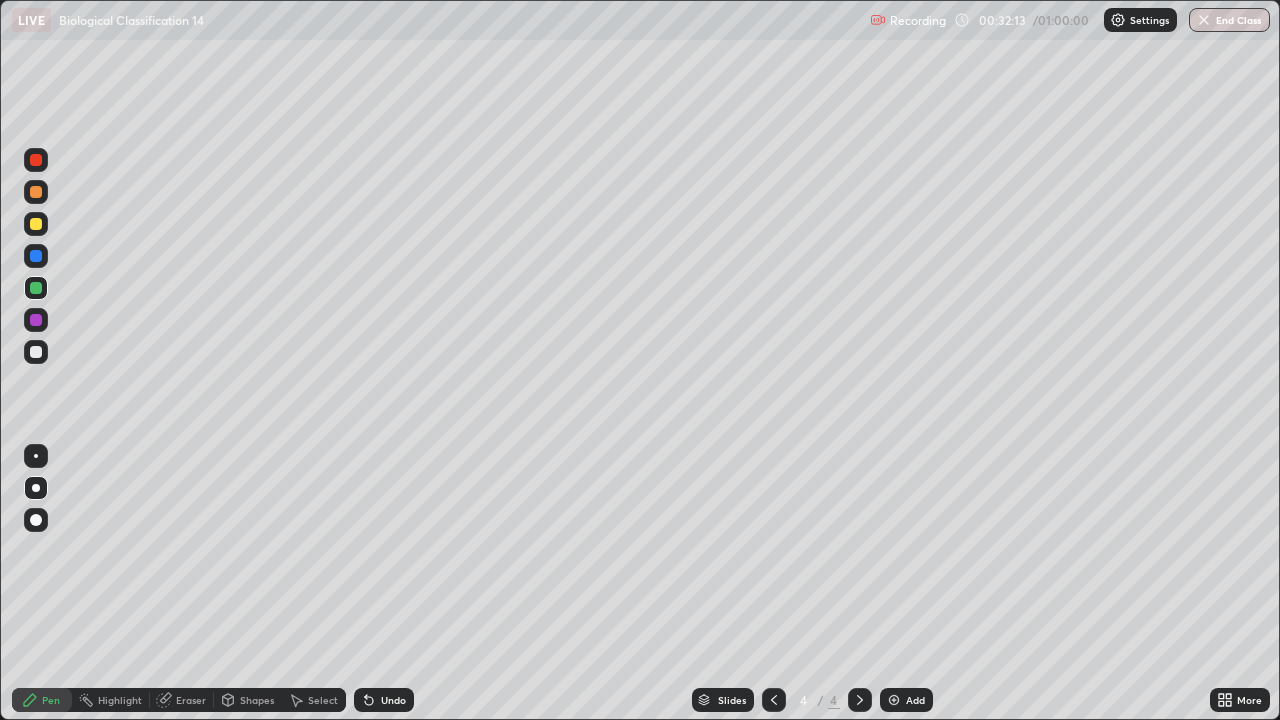 click at bounding box center [36, 352] 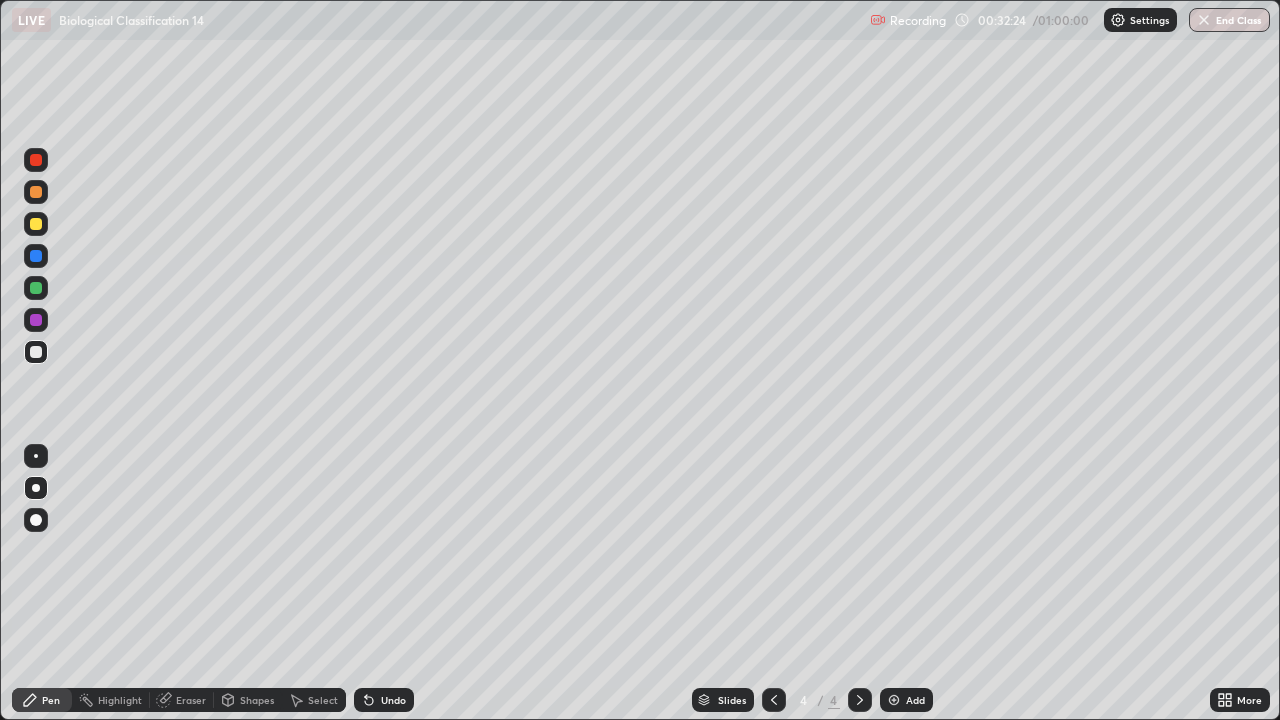 click at bounding box center (36, 352) 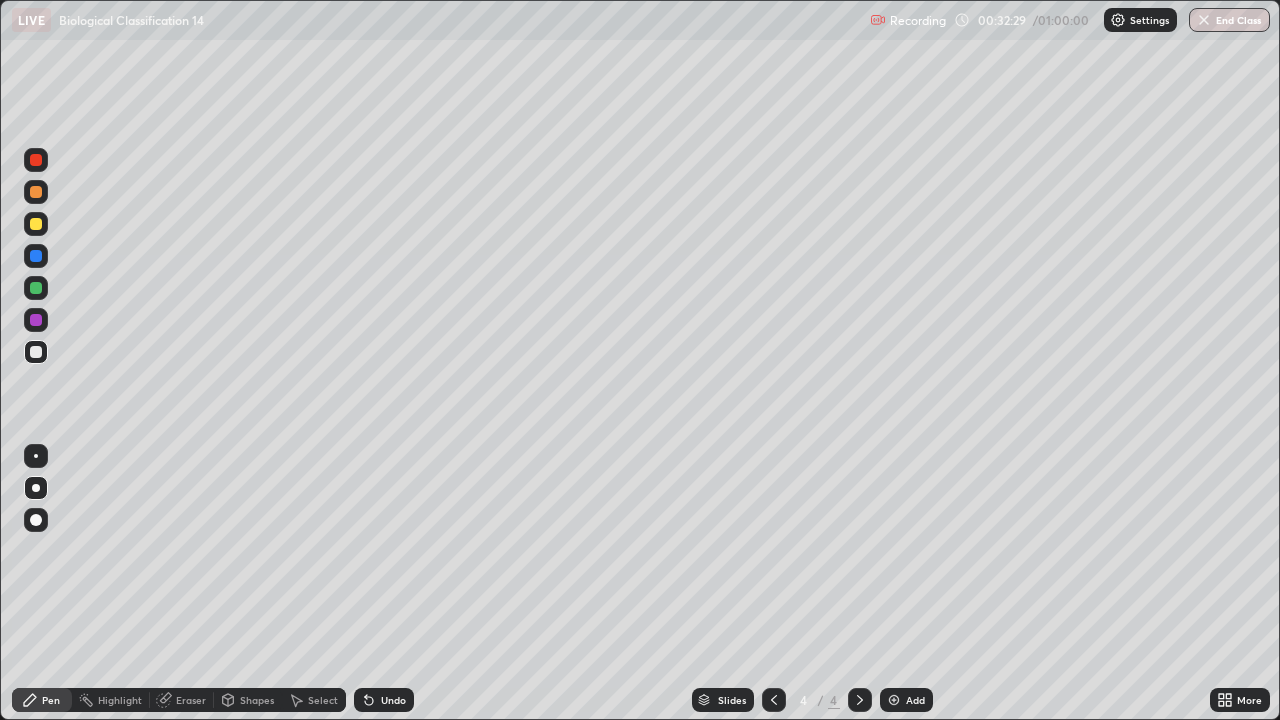 click at bounding box center (36, 288) 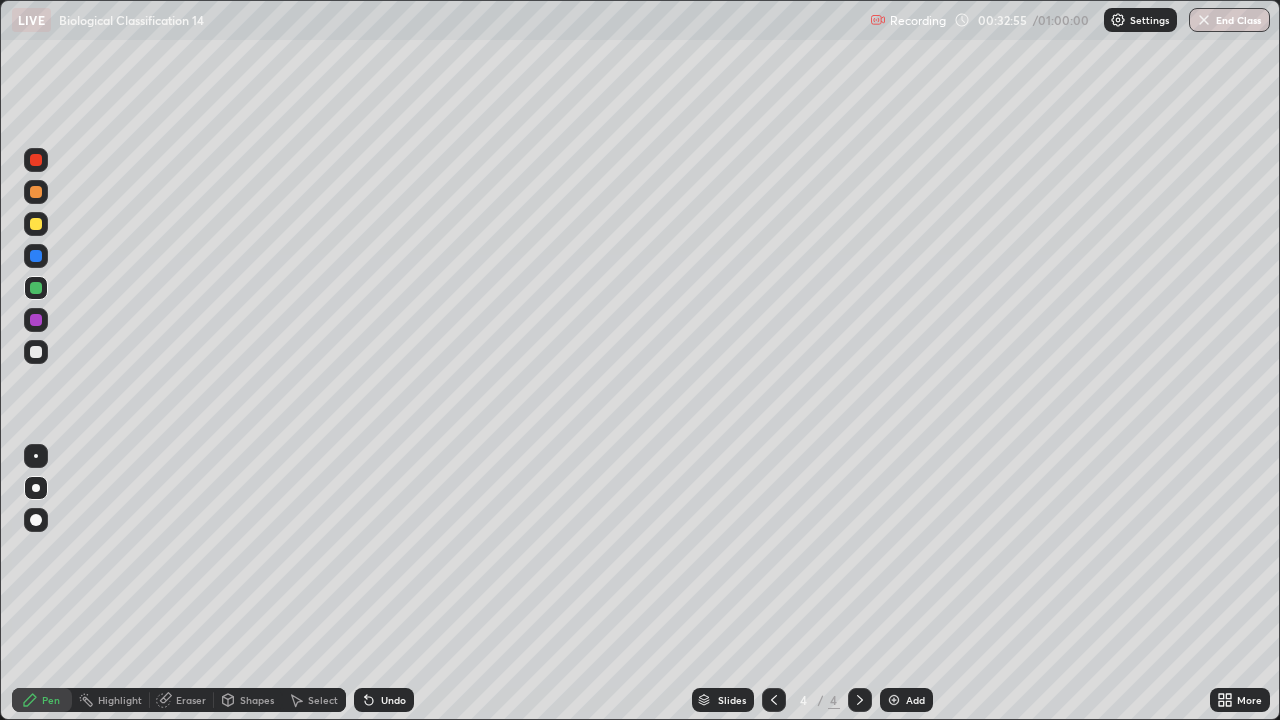 click at bounding box center (36, 288) 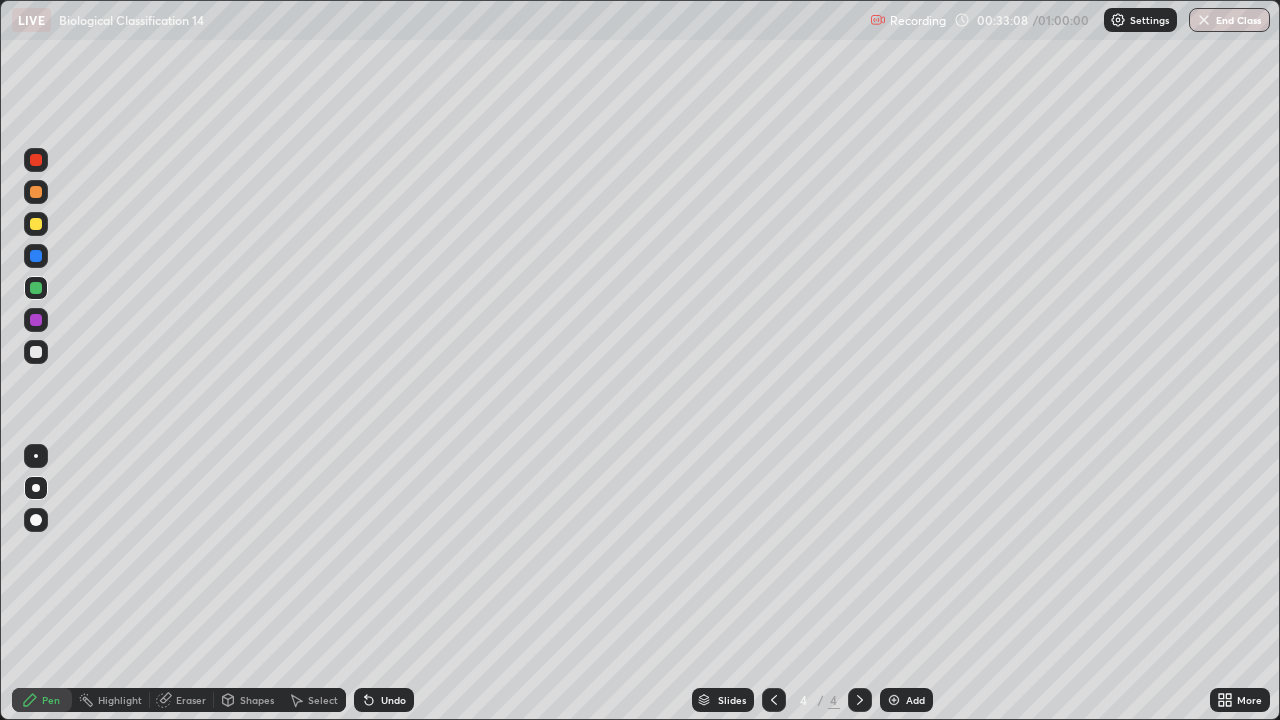 click at bounding box center [36, 288] 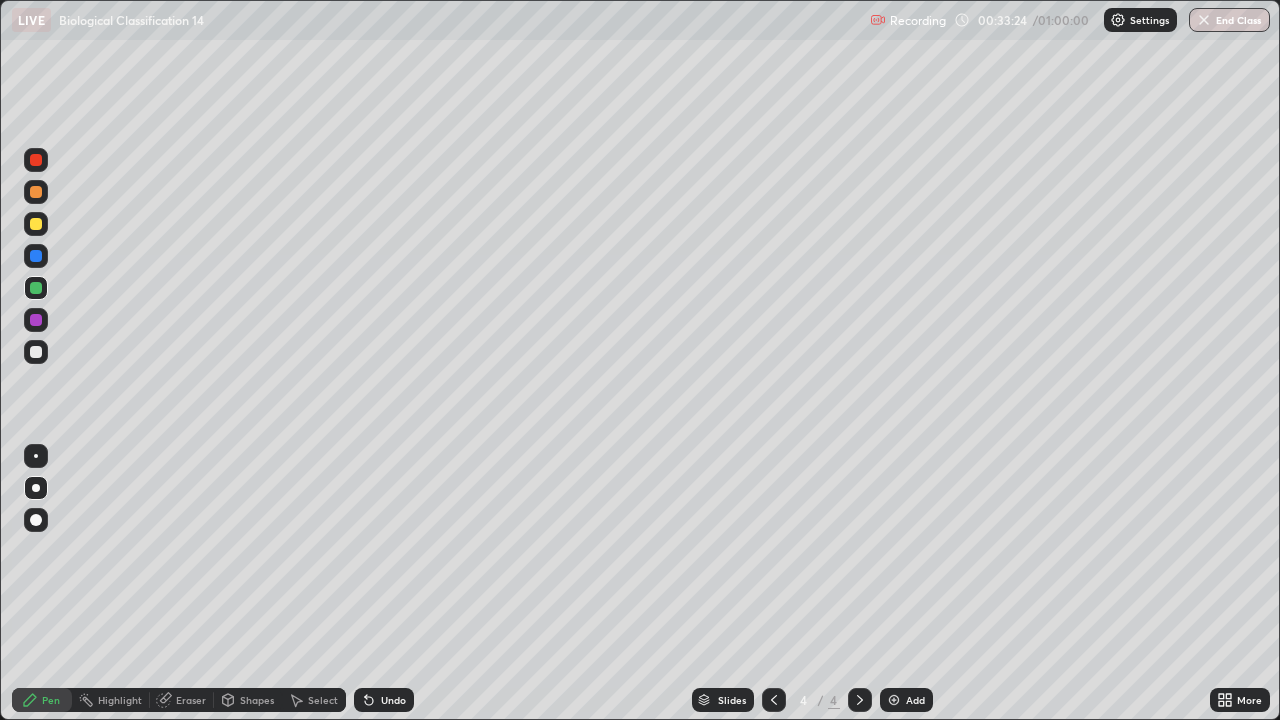 click at bounding box center (36, 160) 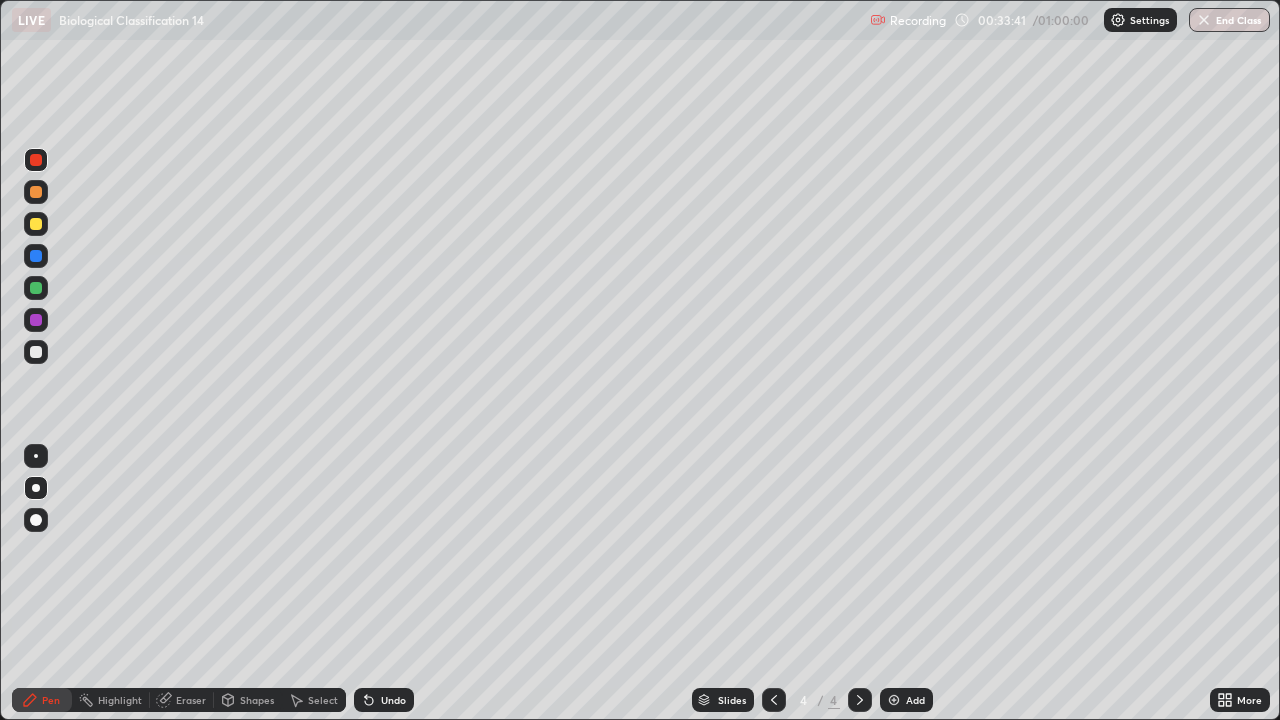 click at bounding box center [36, 352] 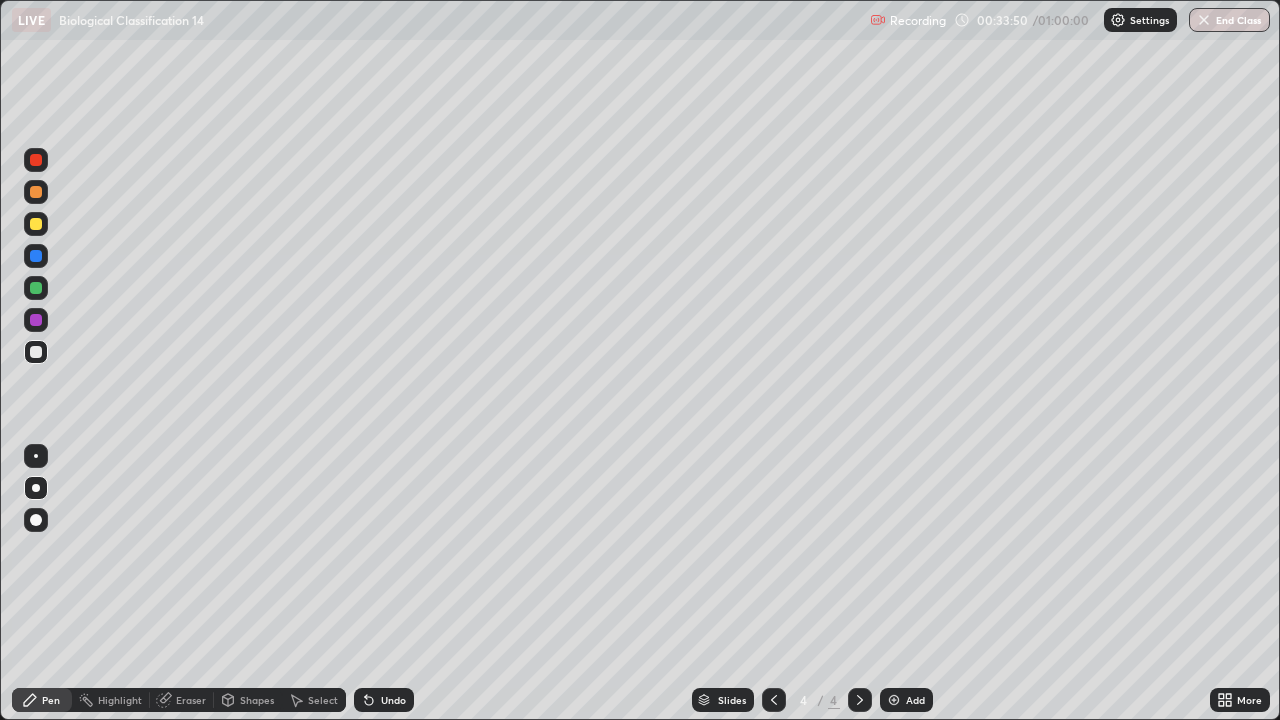 click at bounding box center (36, 288) 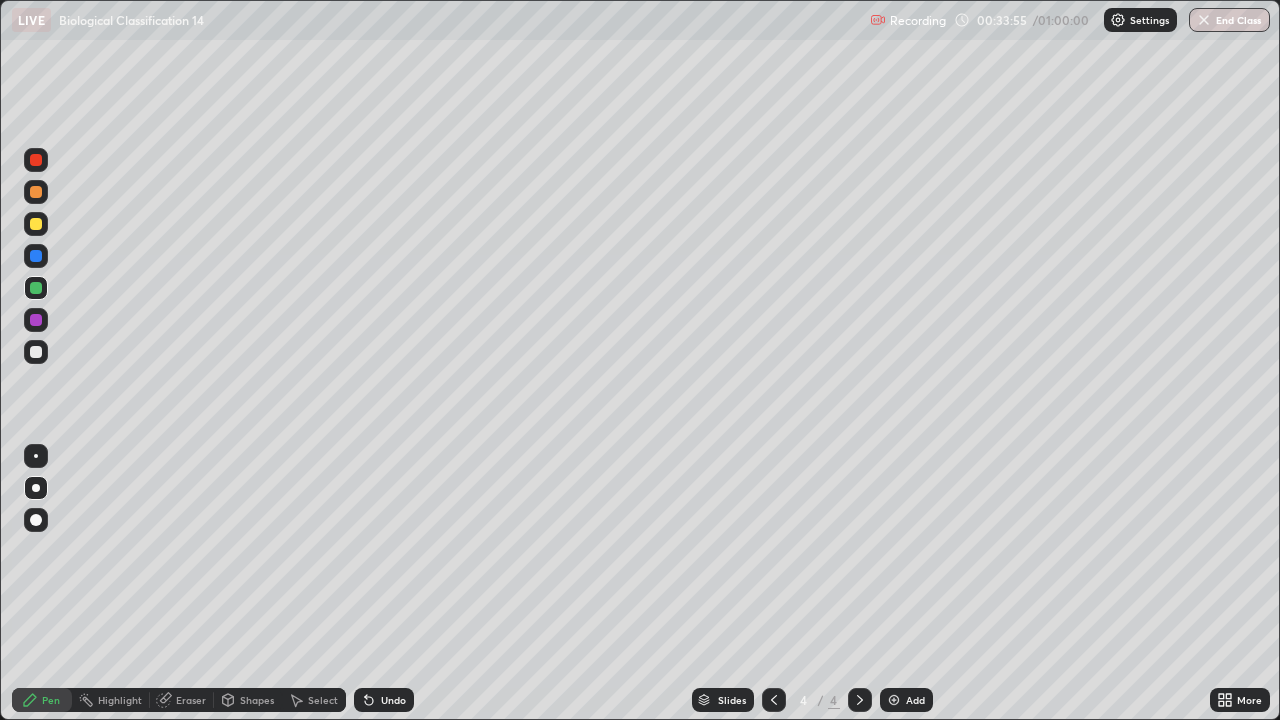 click on "Undo" at bounding box center [393, 700] 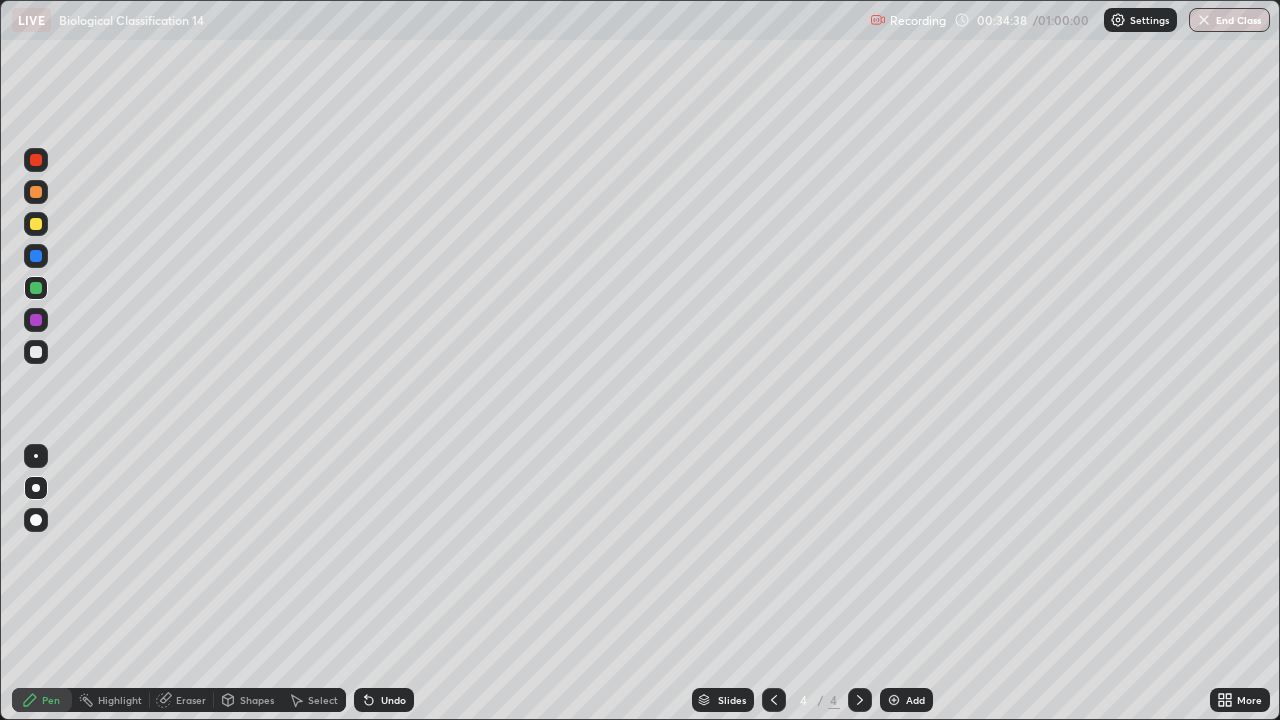 click on "Undo" at bounding box center [393, 700] 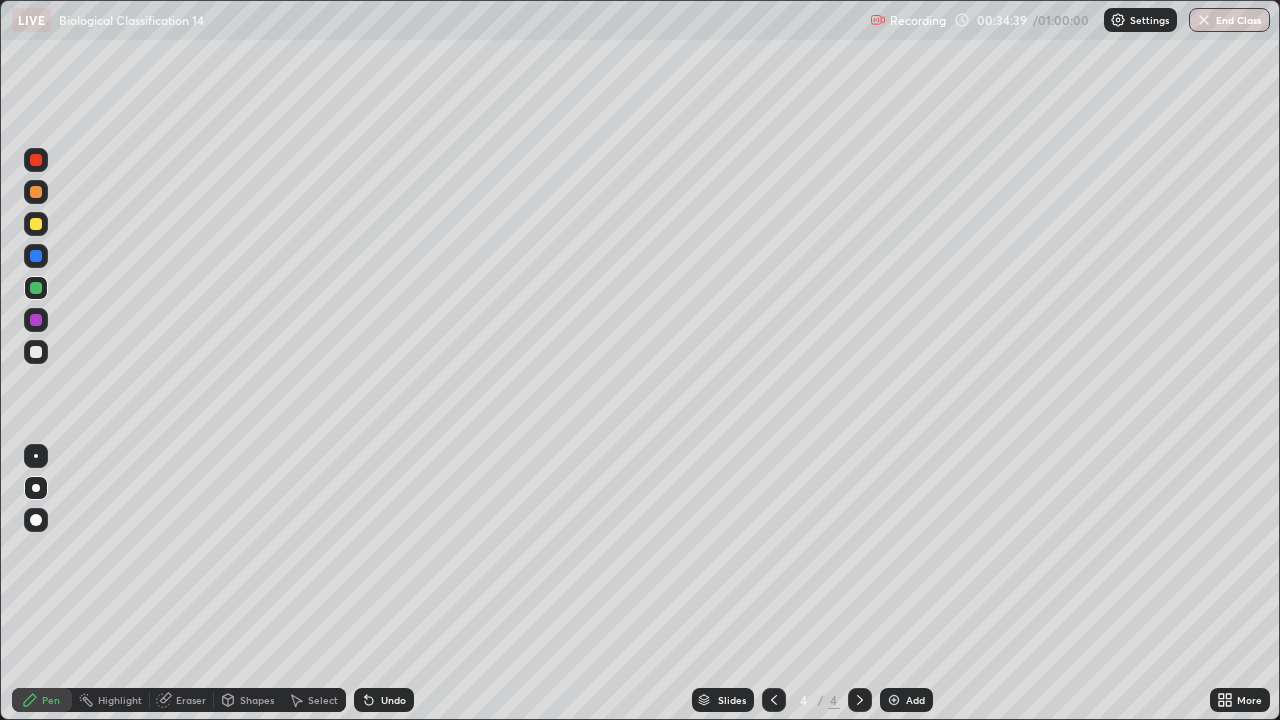 click on "Undo" at bounding box center [393, 700] 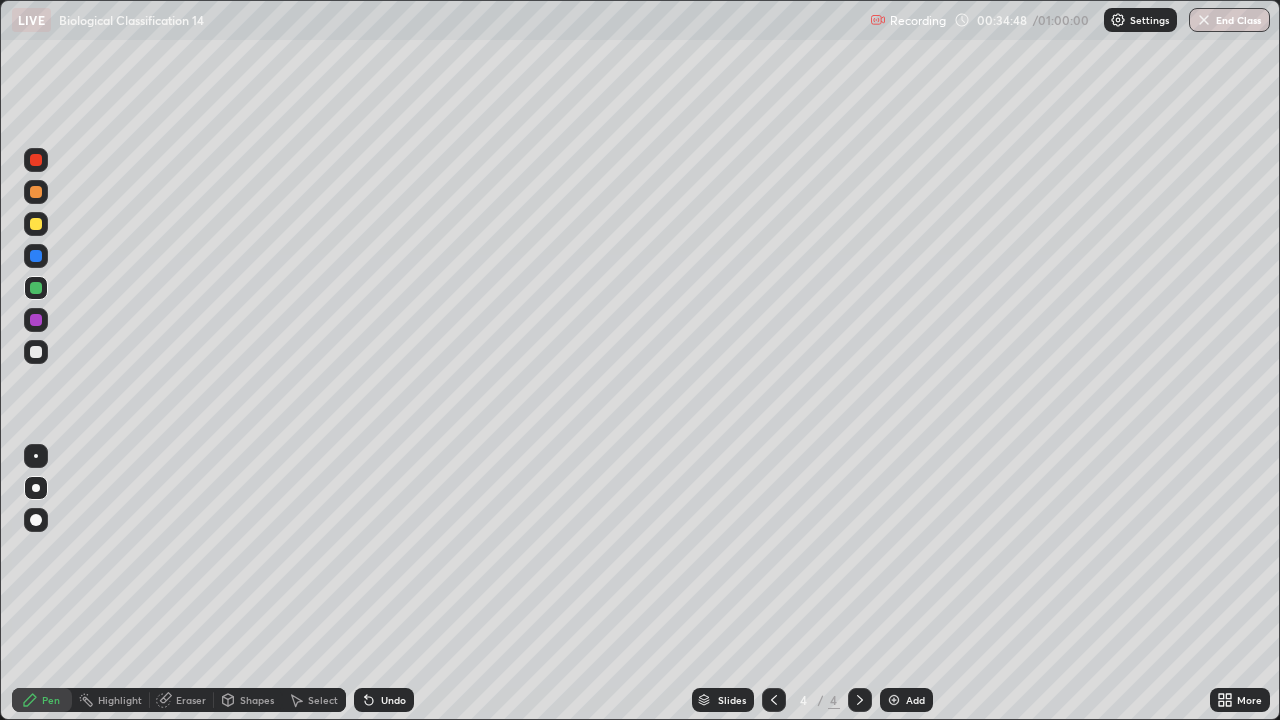 click at bounding box center (36, 320) 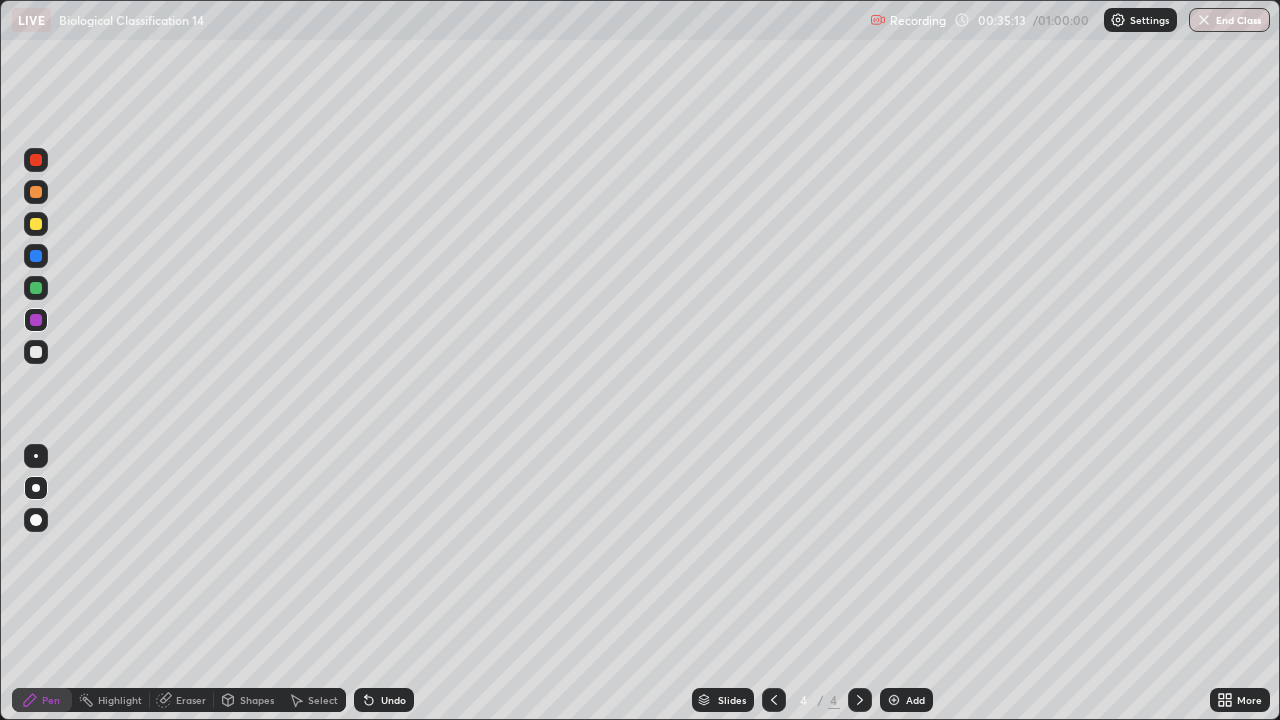 click at bounding box center (36, 288) 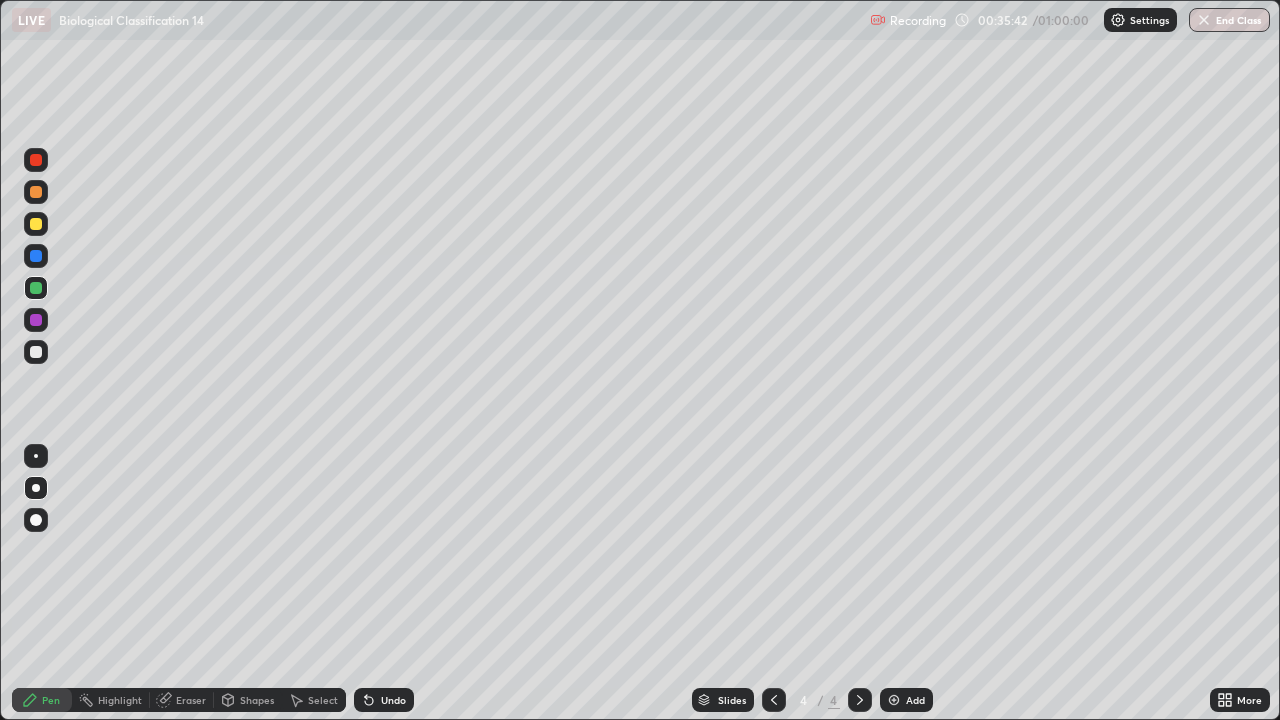click at bounding box center (36, 224) 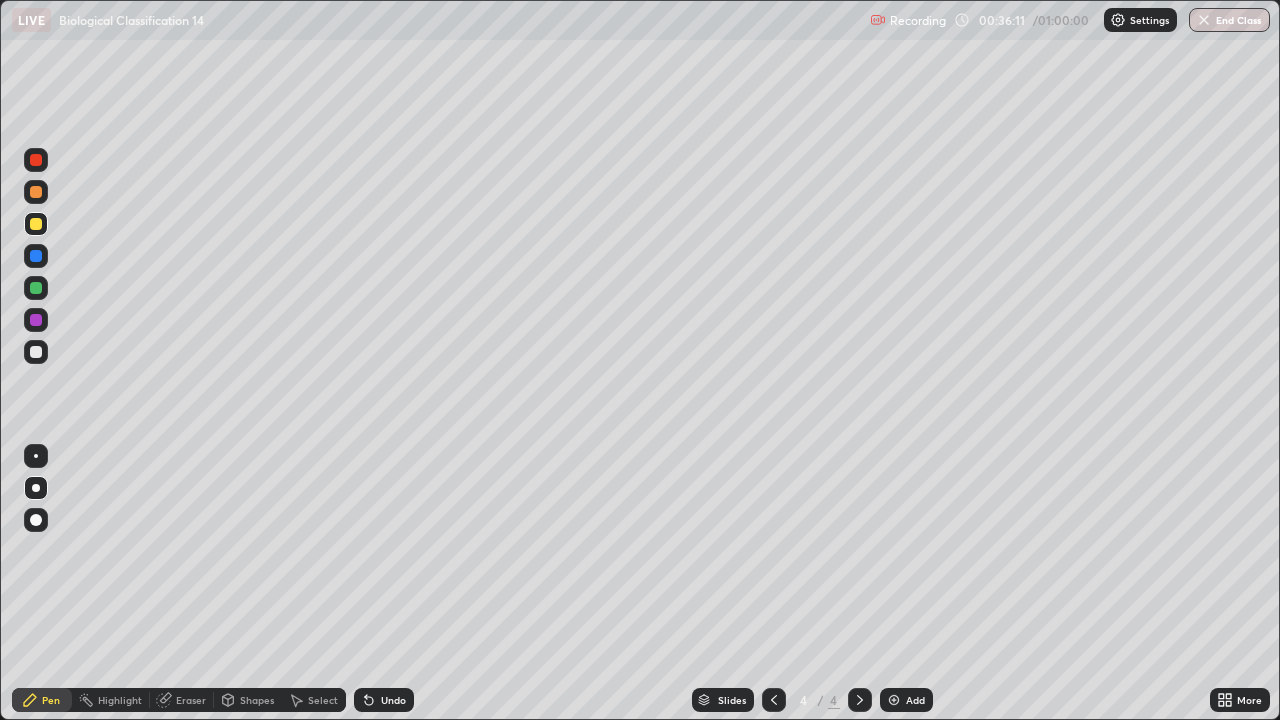 click on "Undo" at bounding box center (393, 700) 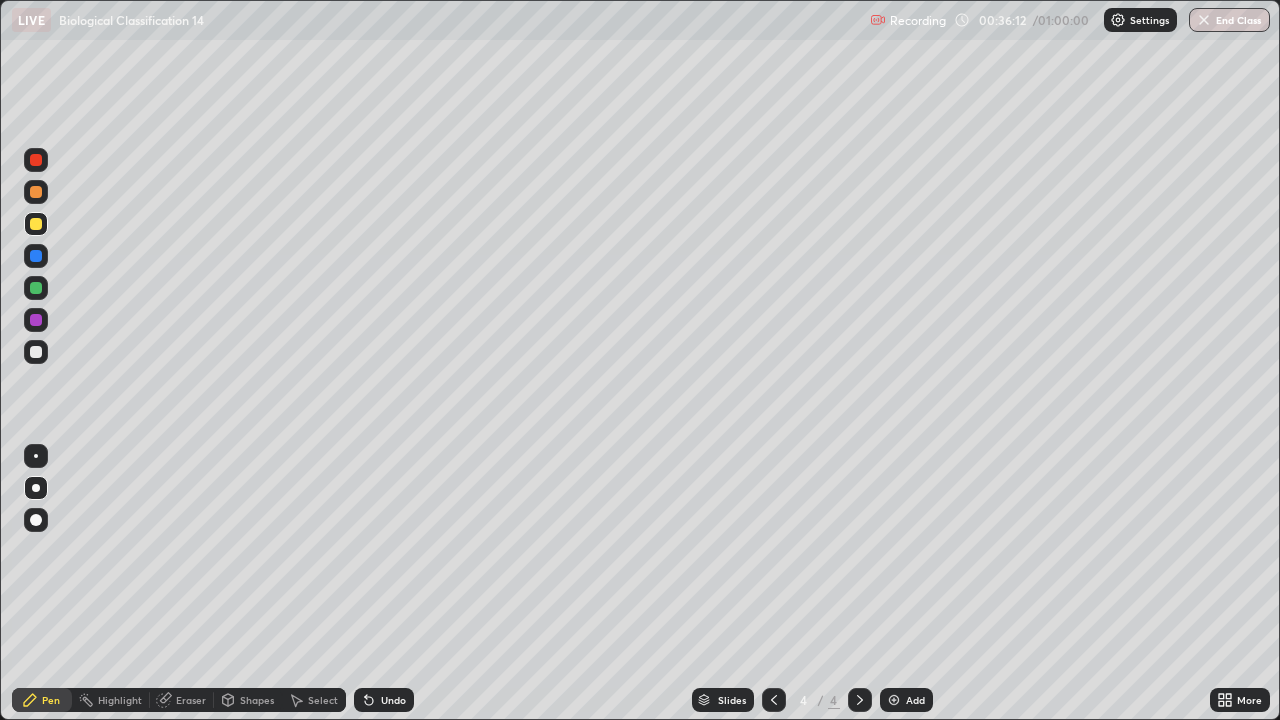 click on "Undo" at bounding box center [393, 700] 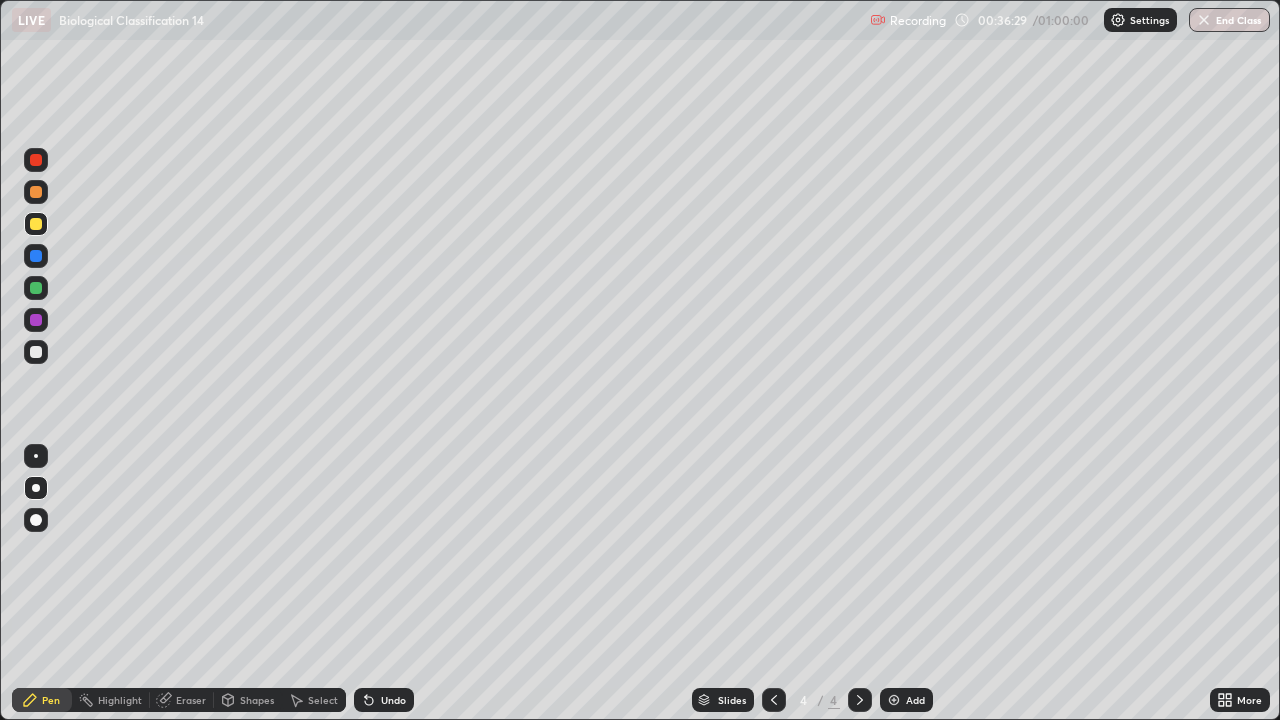 click at bounding box center (36, 160) 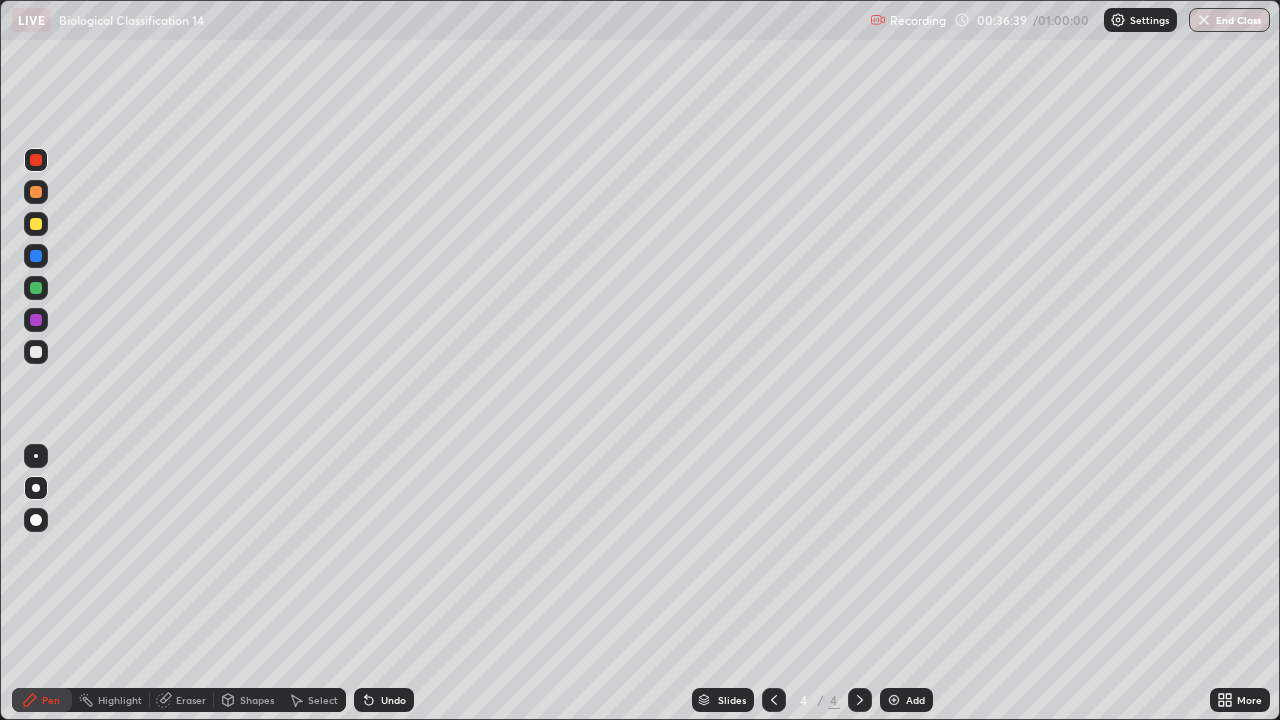 click on "Undo" at bounding box center (393, 700) 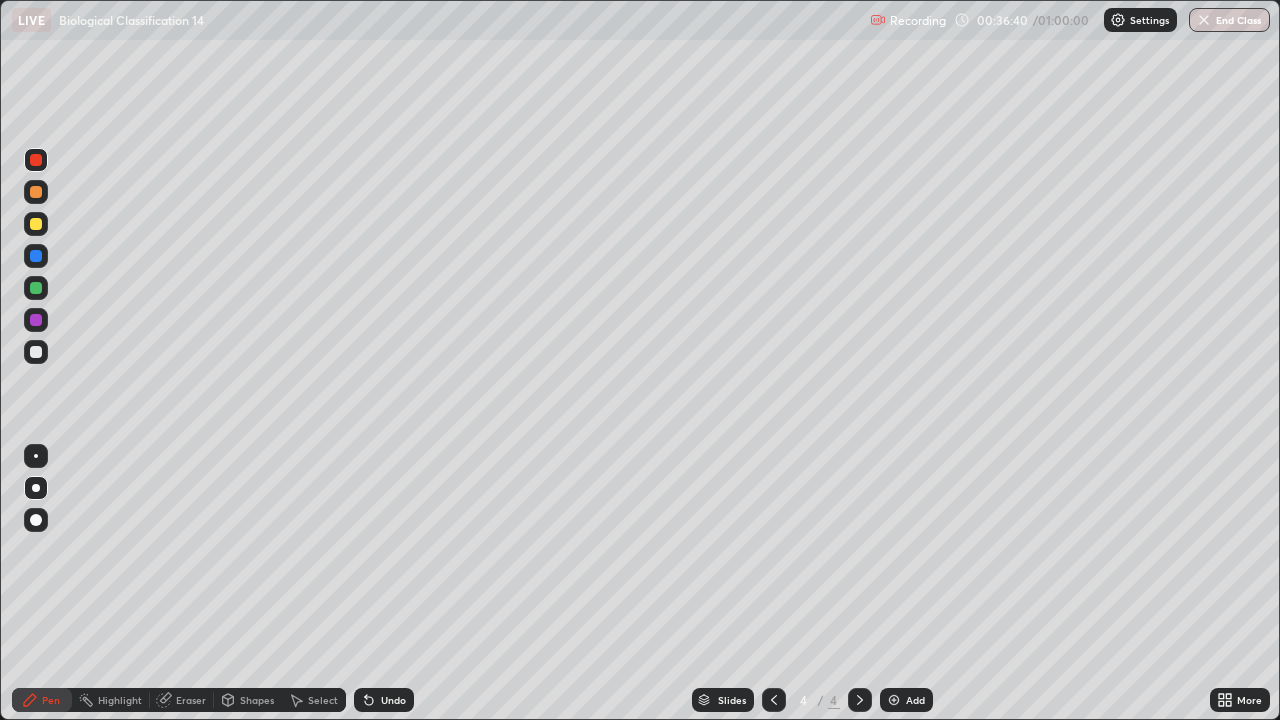 click on "Undo" at bounding box center [393, 700] 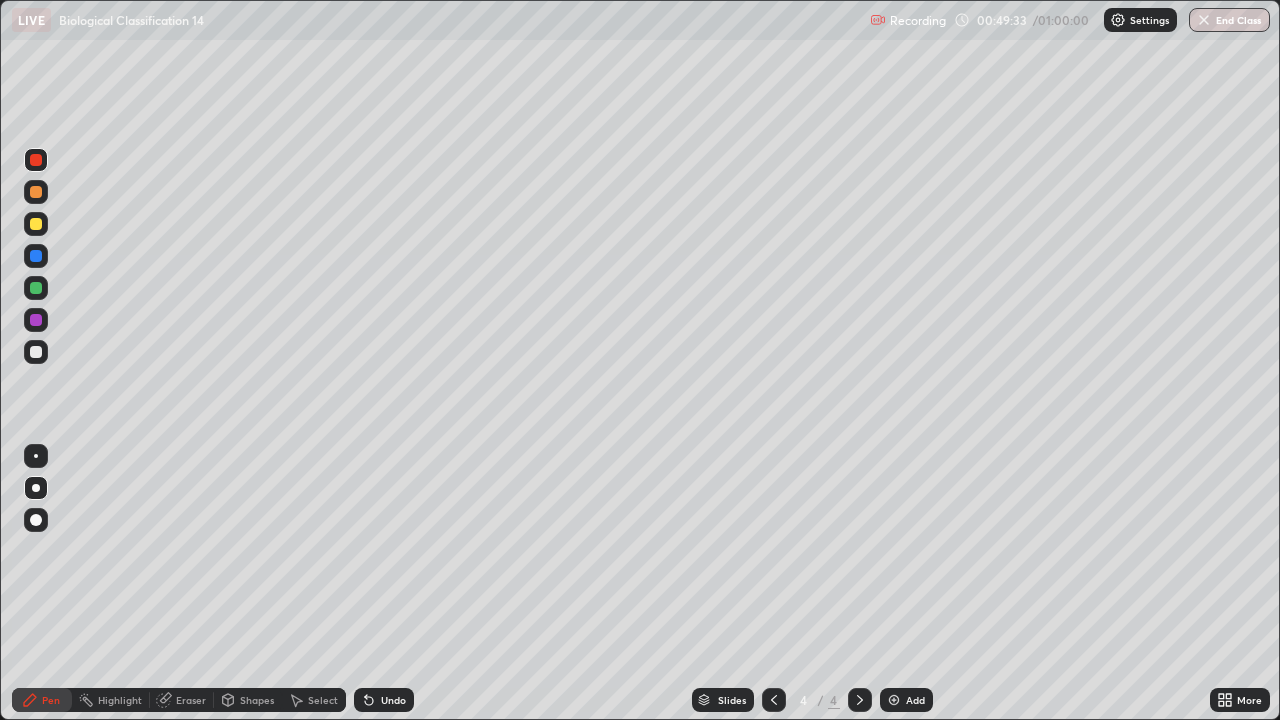 click 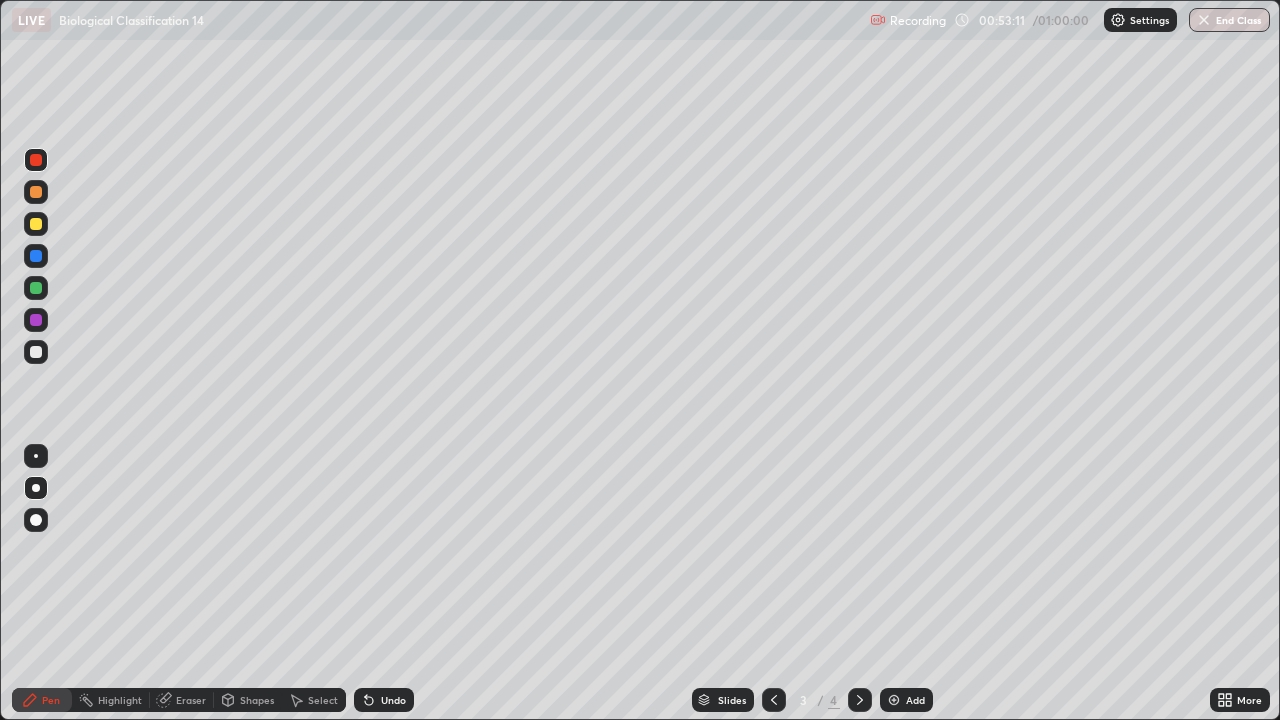 click 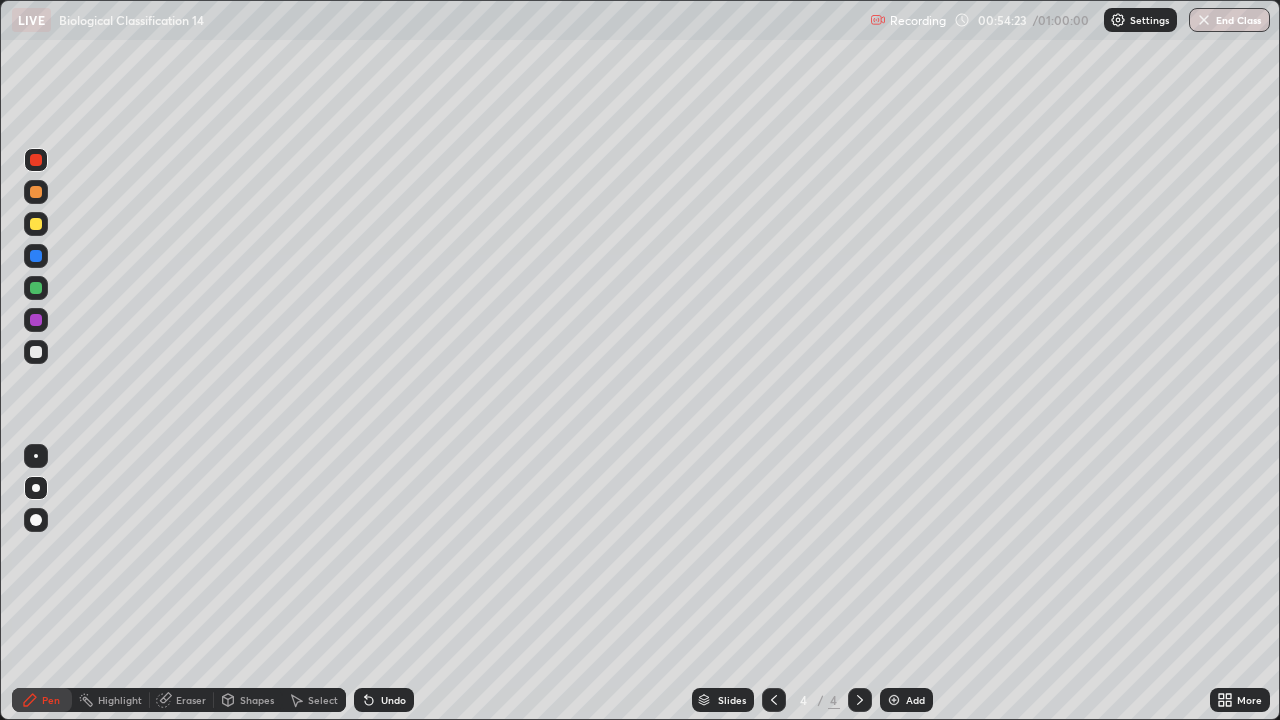 click 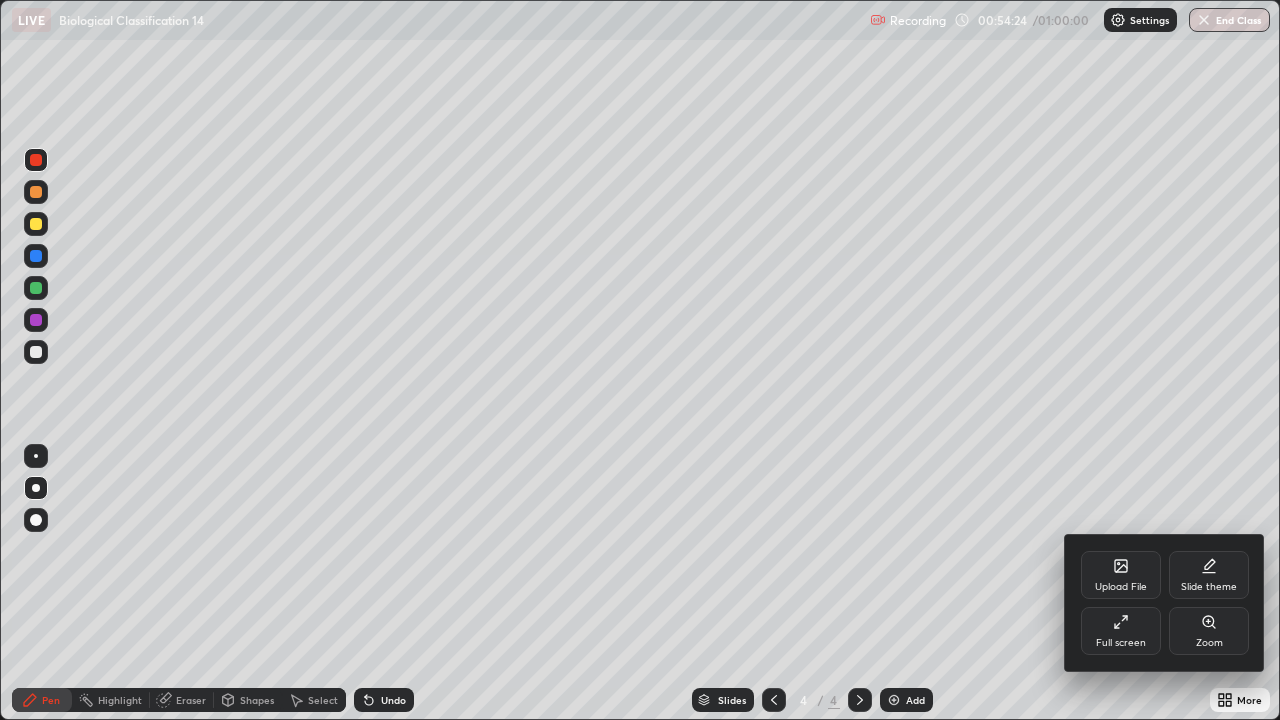 click on "Full screen" at bounding box center [1121, 631] 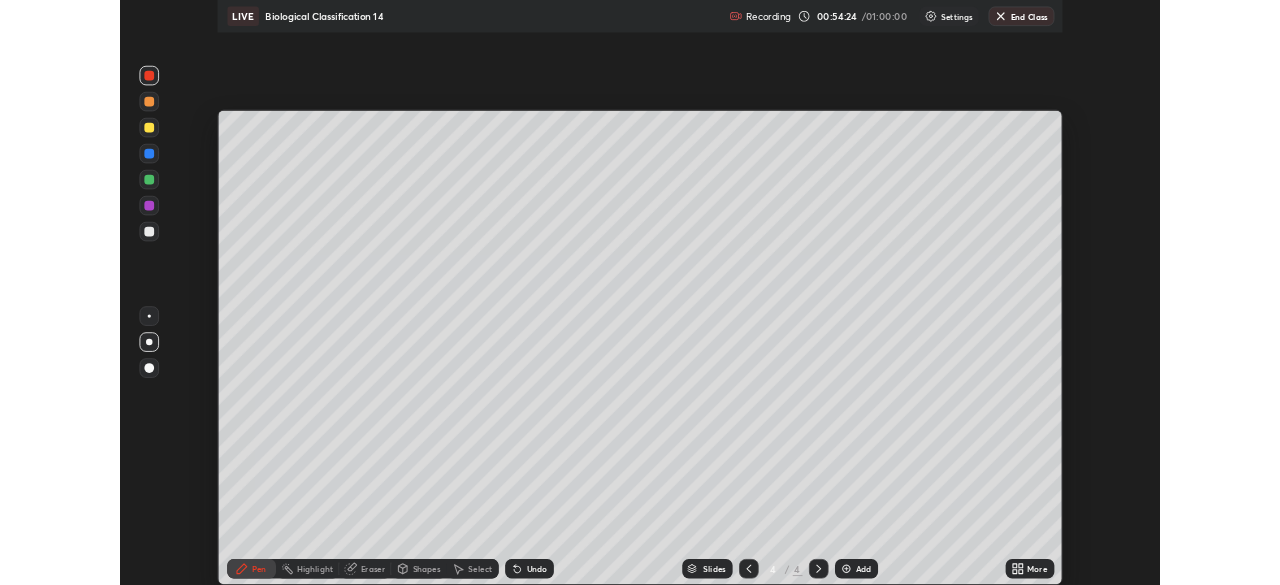 scroll, scrollTop: 585, scrollLeft: 1280, axis: both 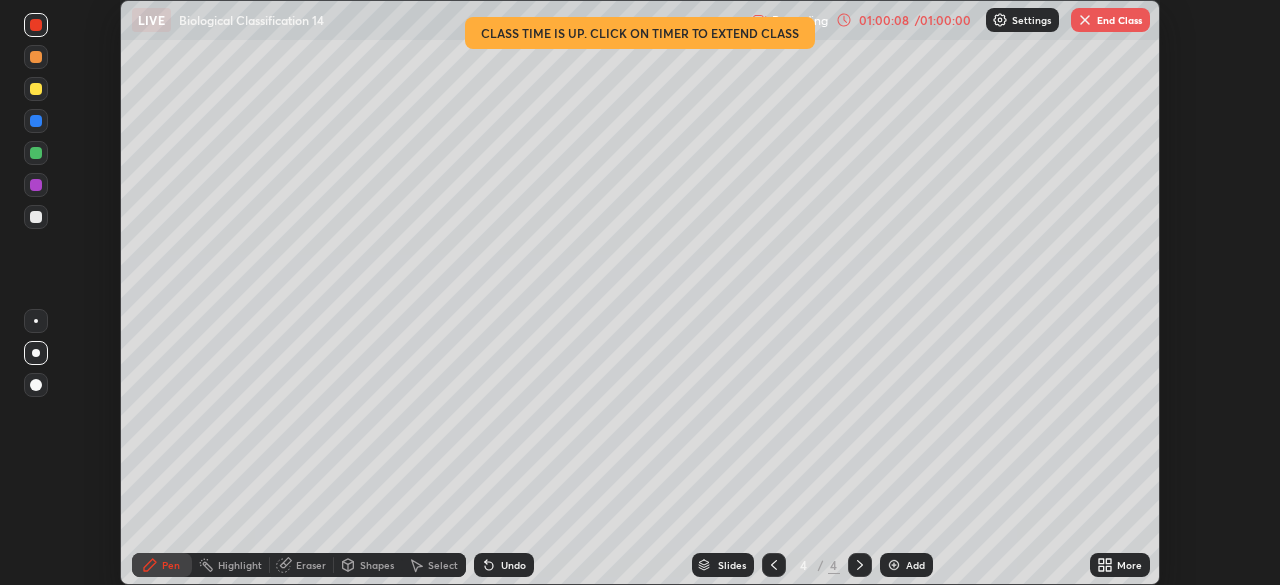 click on "End Class" at bounding box center [1110, 20] 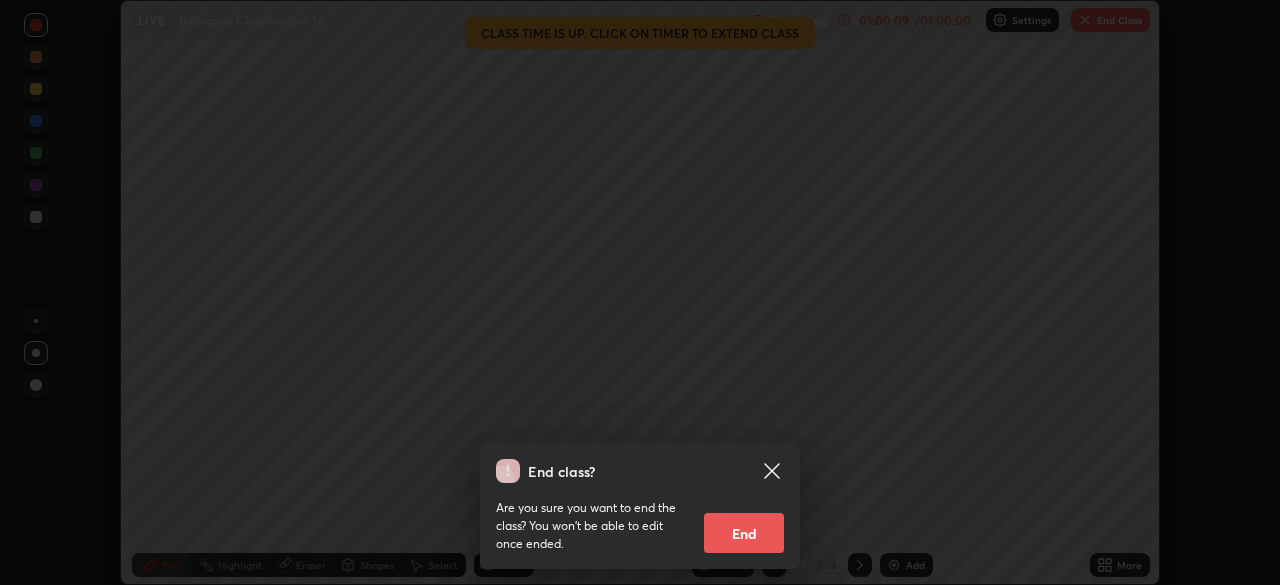 click on "End" at bounding box center [744, 533] 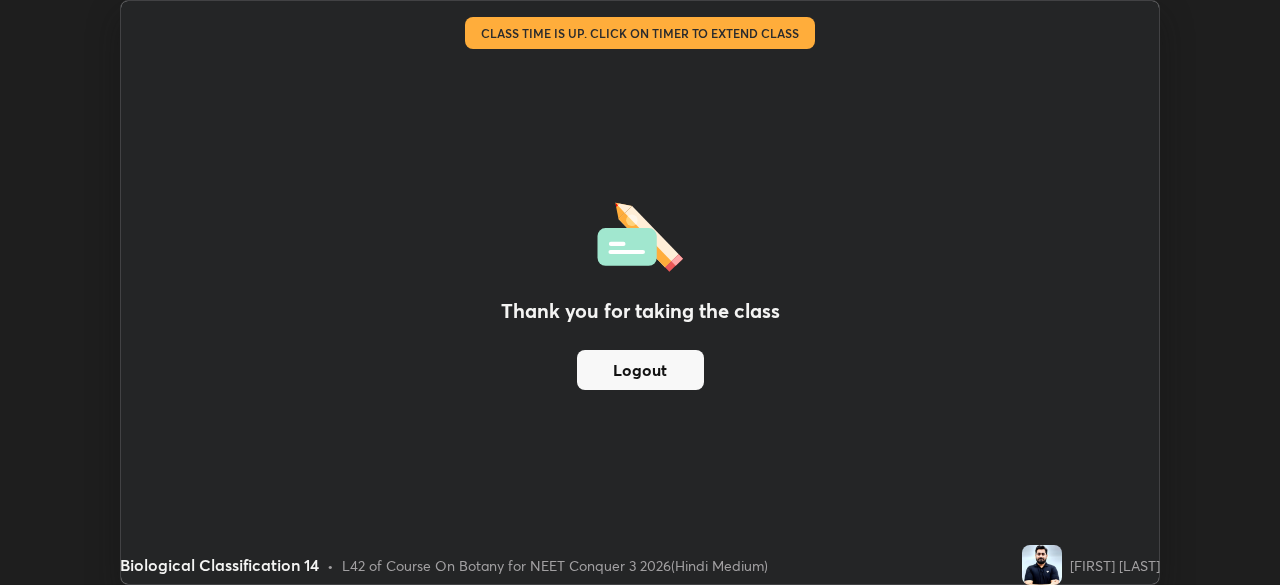 click on "Logout" at bounding box center [640, 370] 